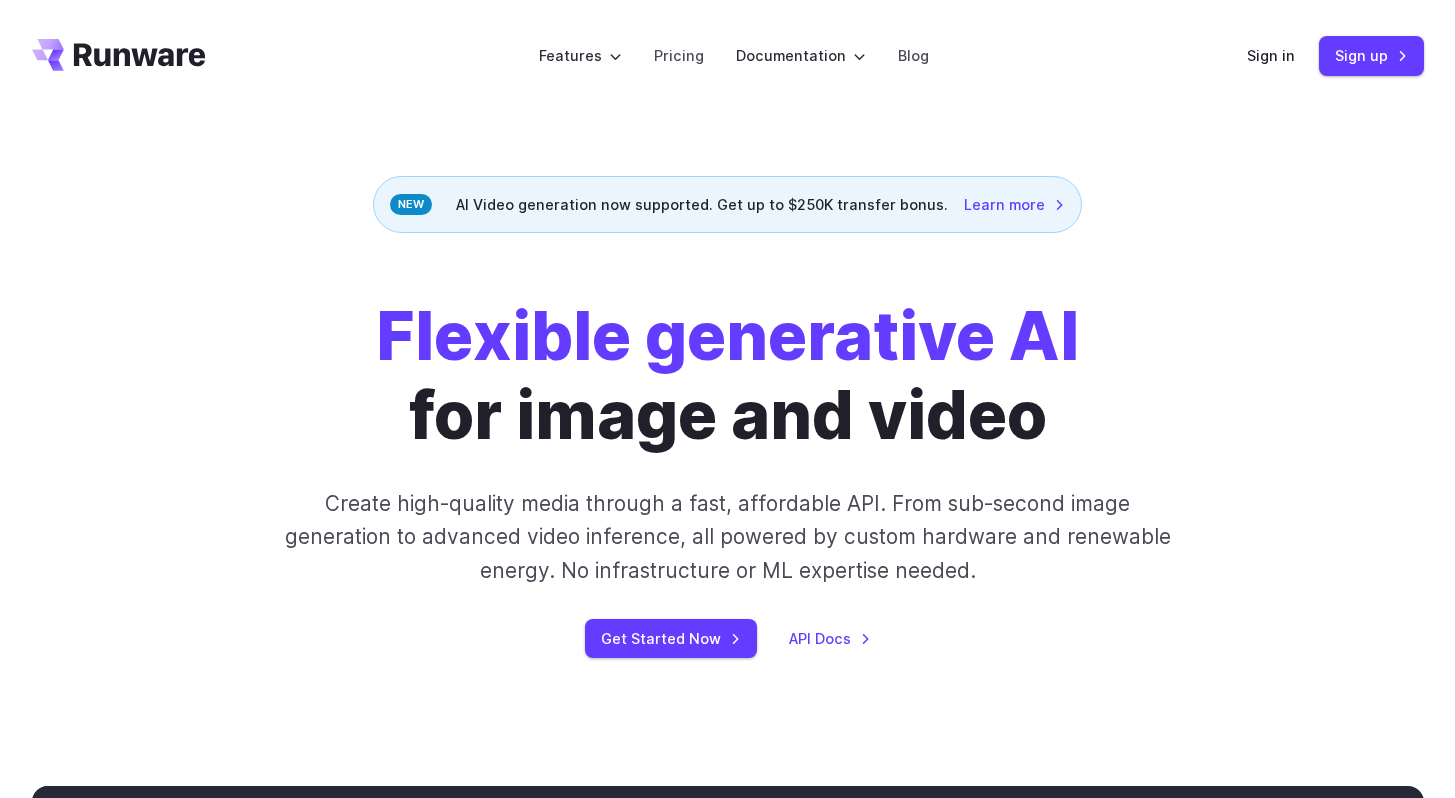 scroll, scrollTop: 0, scrollLeft: 0, axis: both 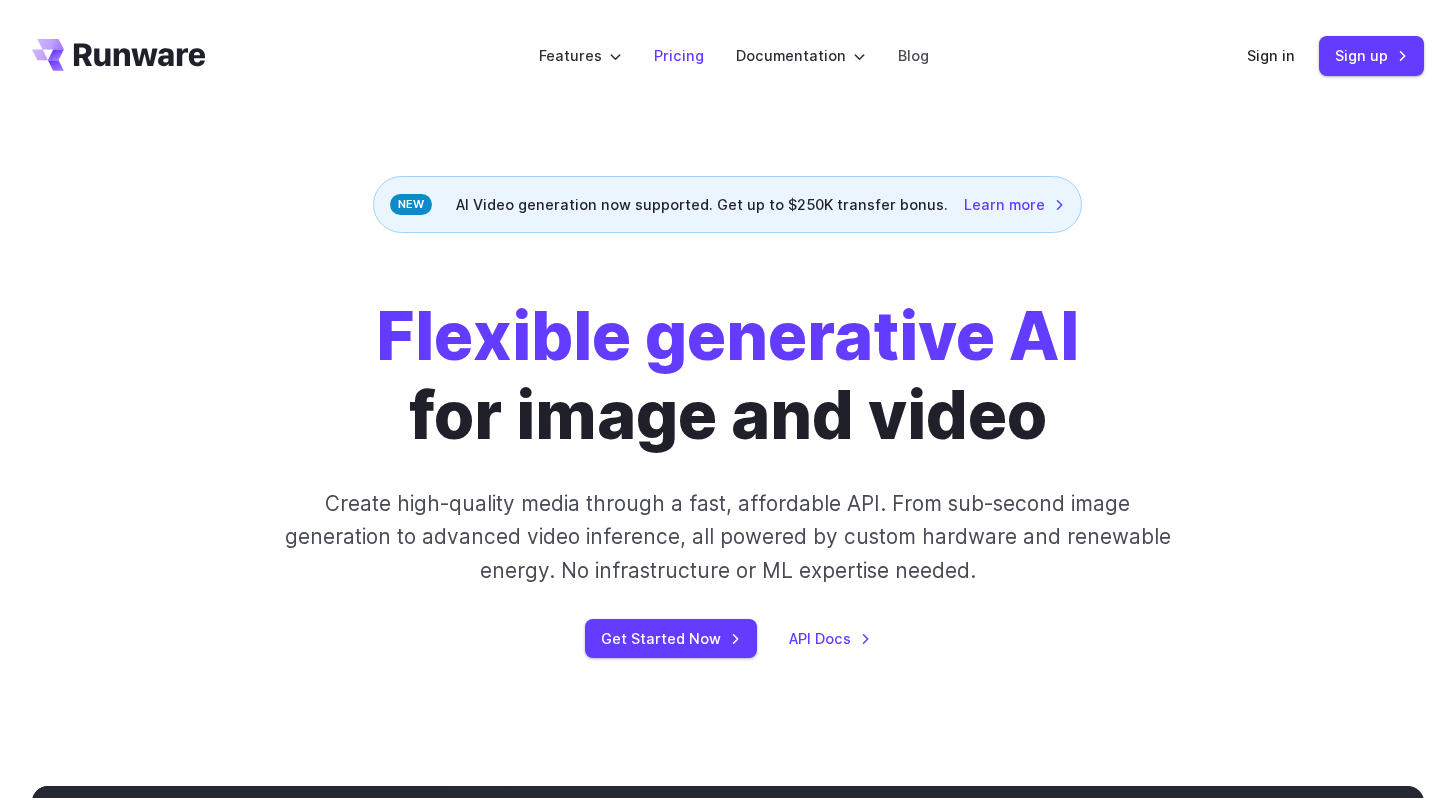 click on "Pricing" at bounding box center (679, 55) 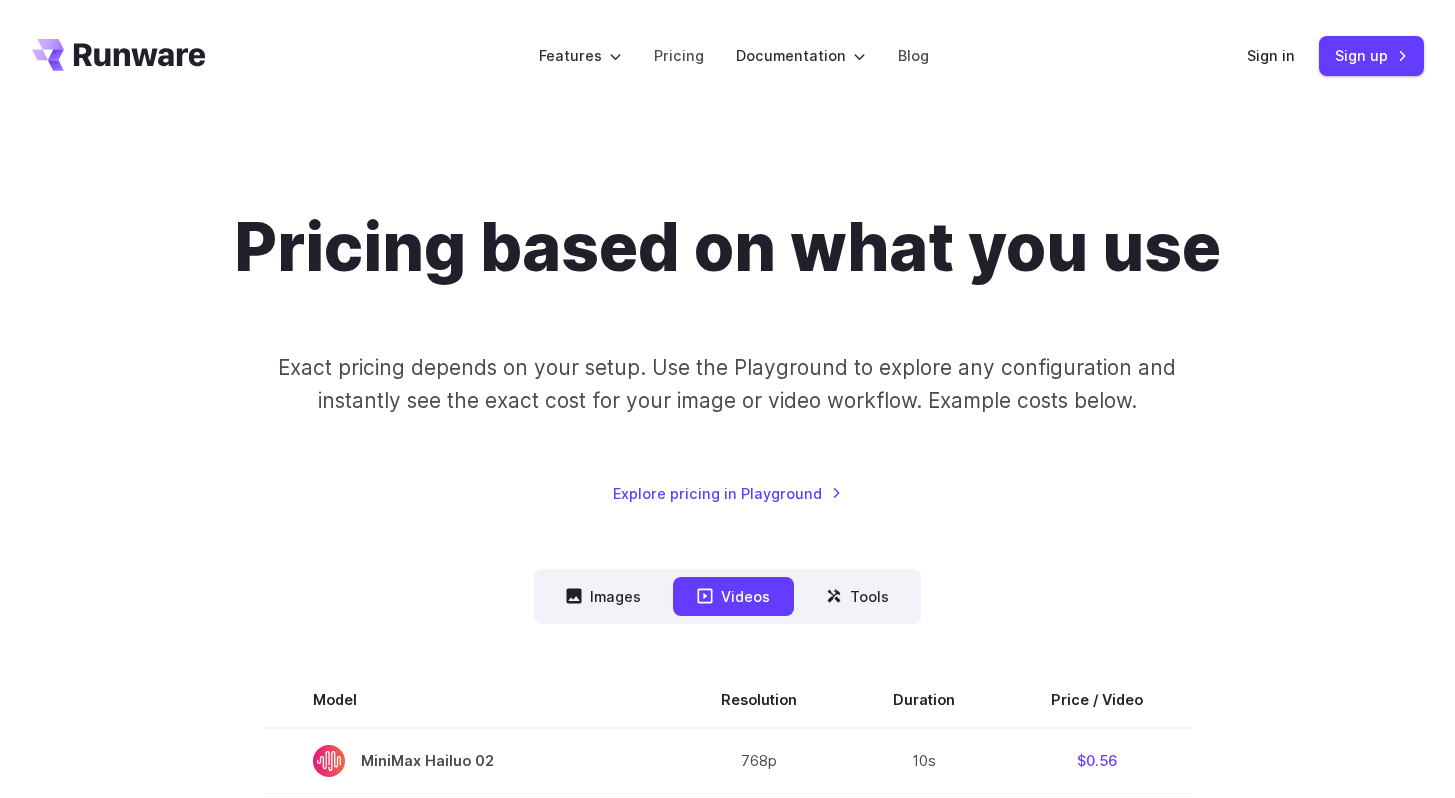 scroll, scrollTop: 0, scrollLeft: 0, axis: both 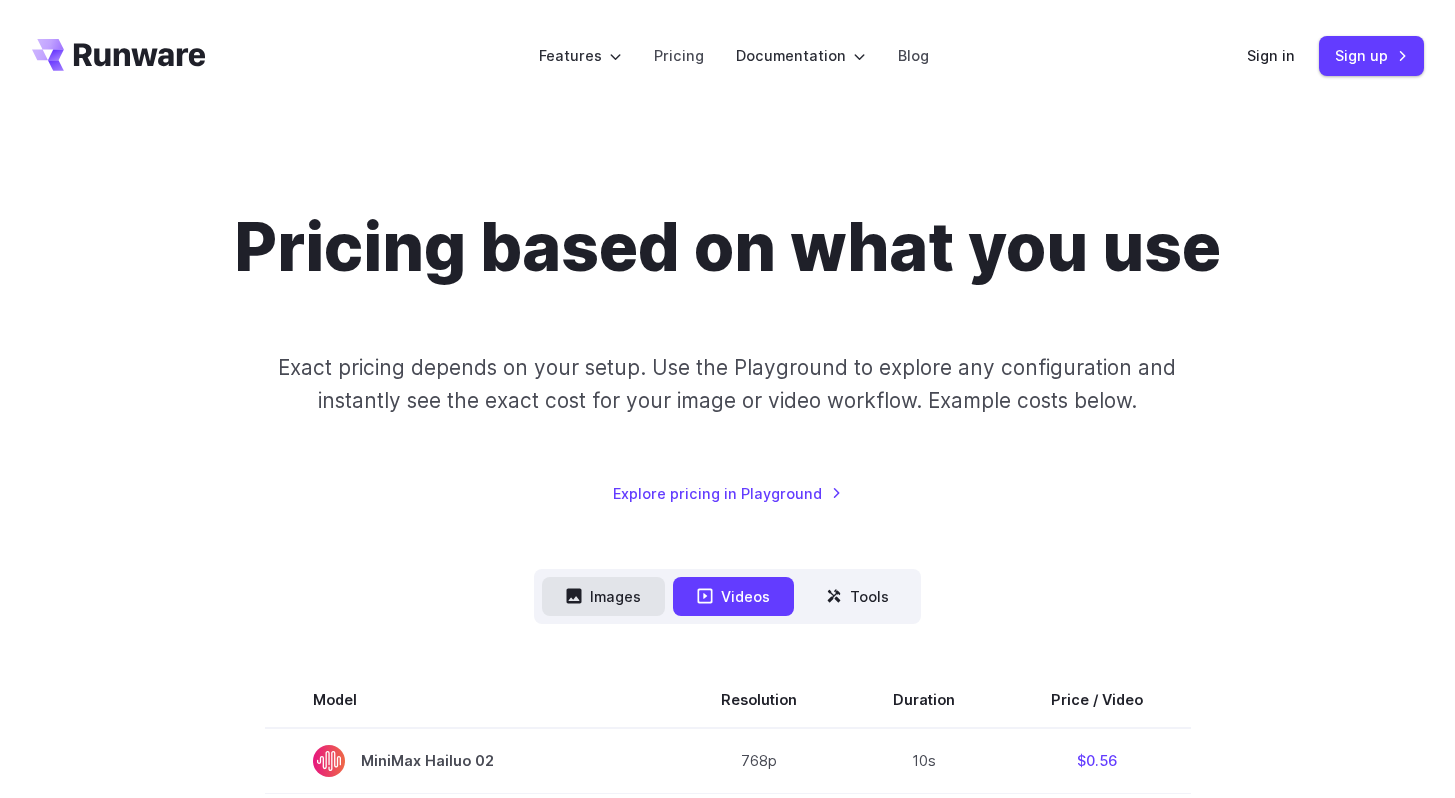 click on "Images" at bounding box center [603, 596] 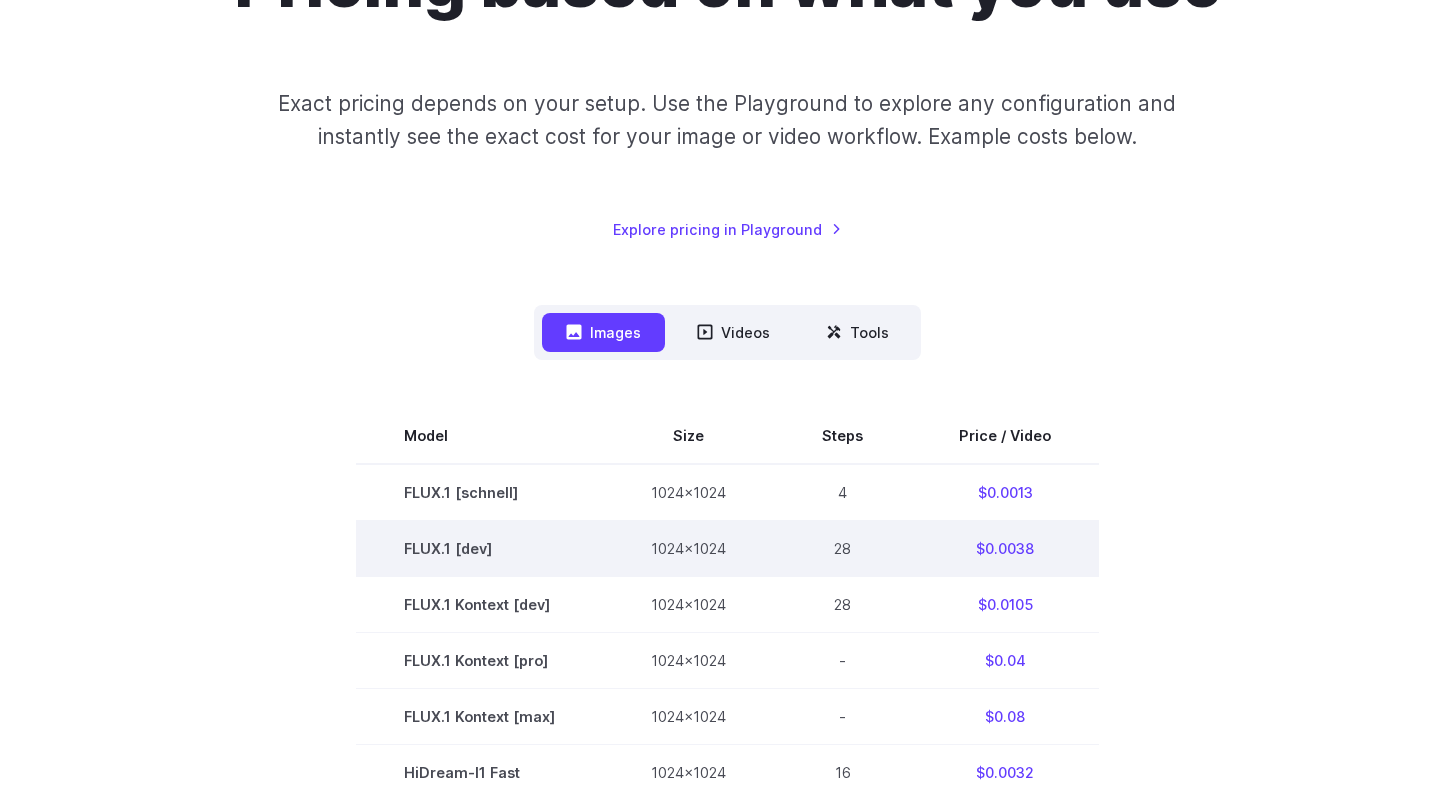 scroll, scrollTop: 280, scrollLeft: 0, axis: vertical 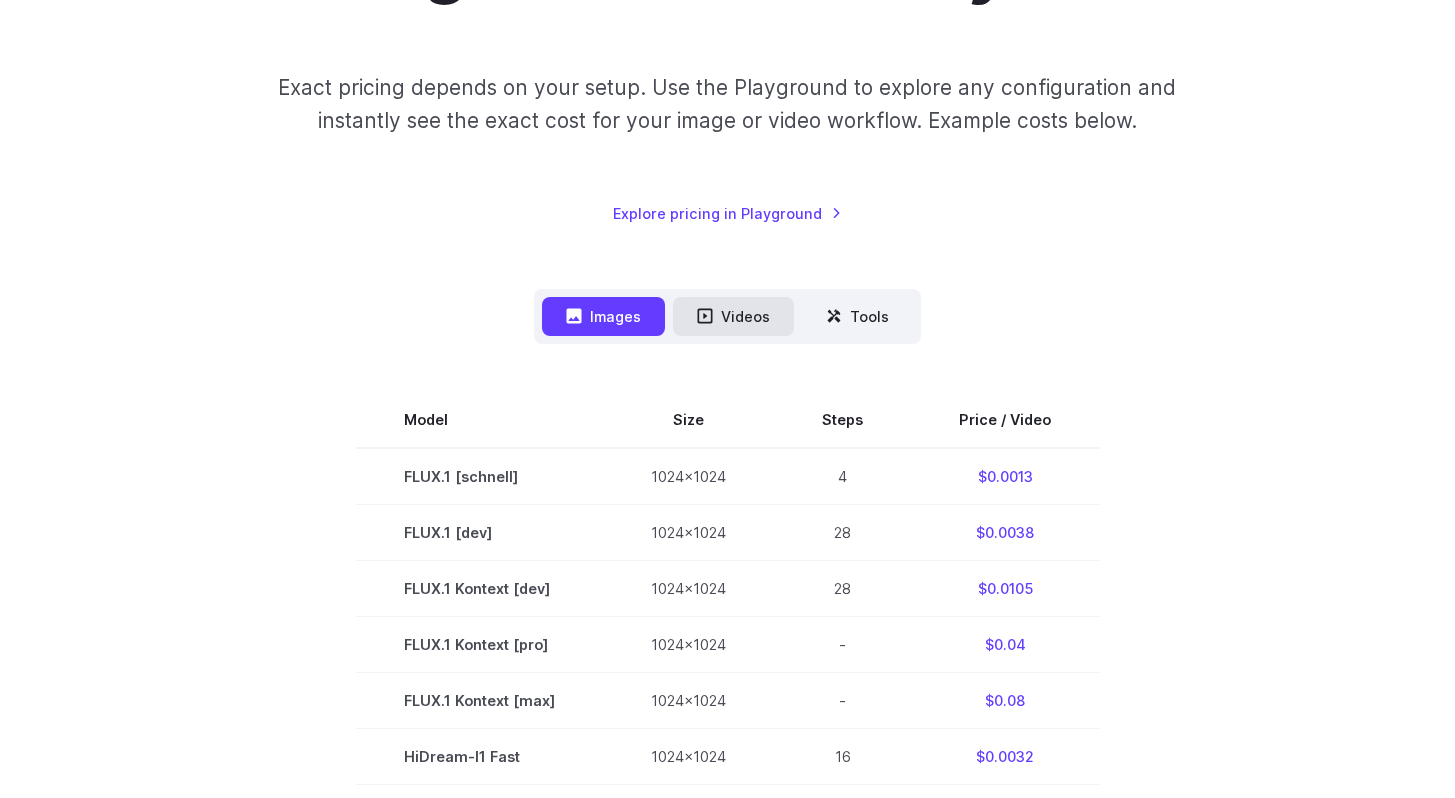 click on "Videos" at bounding box center [733, 316] 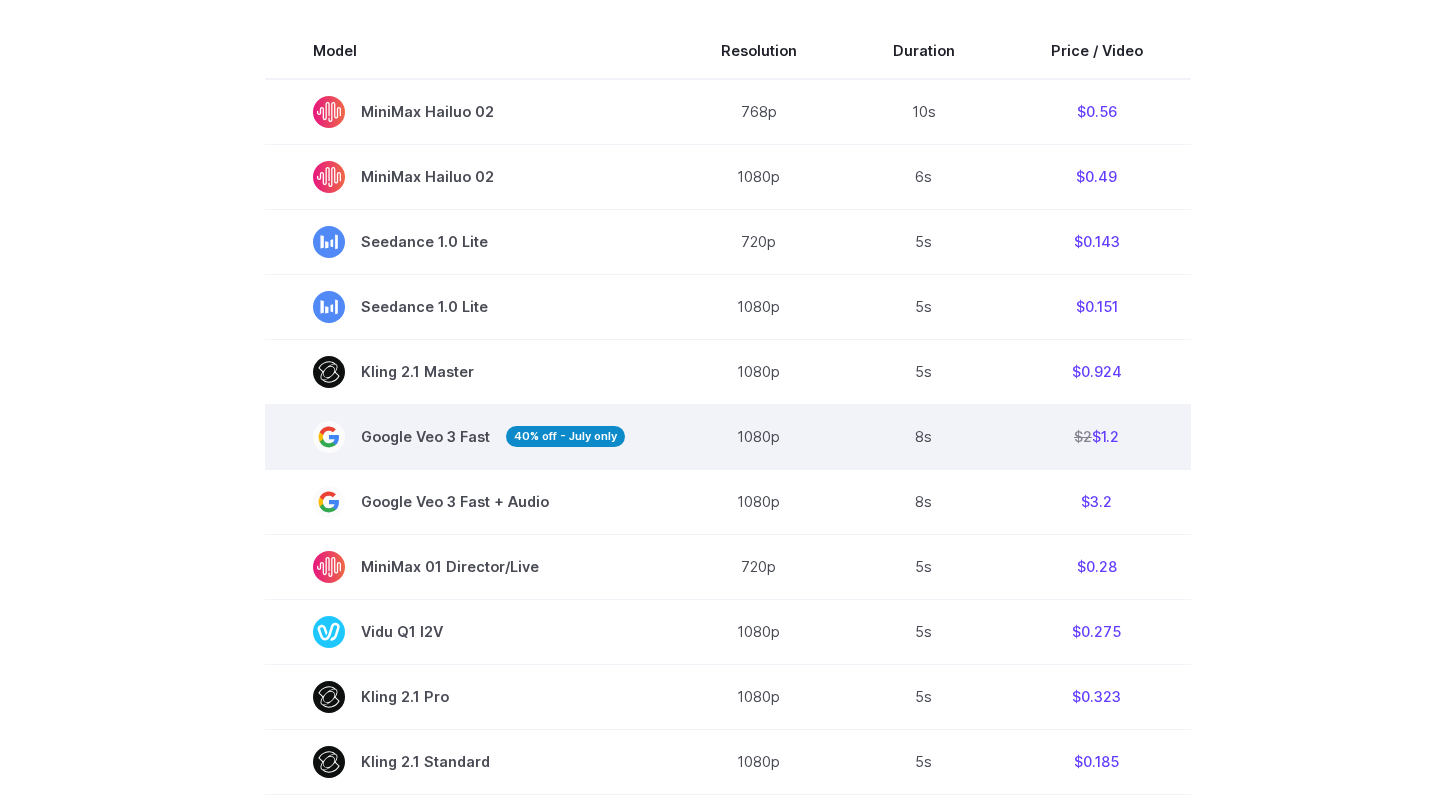 scroll, scrollTop: 650, scrollLeft: 0, axis: vertical 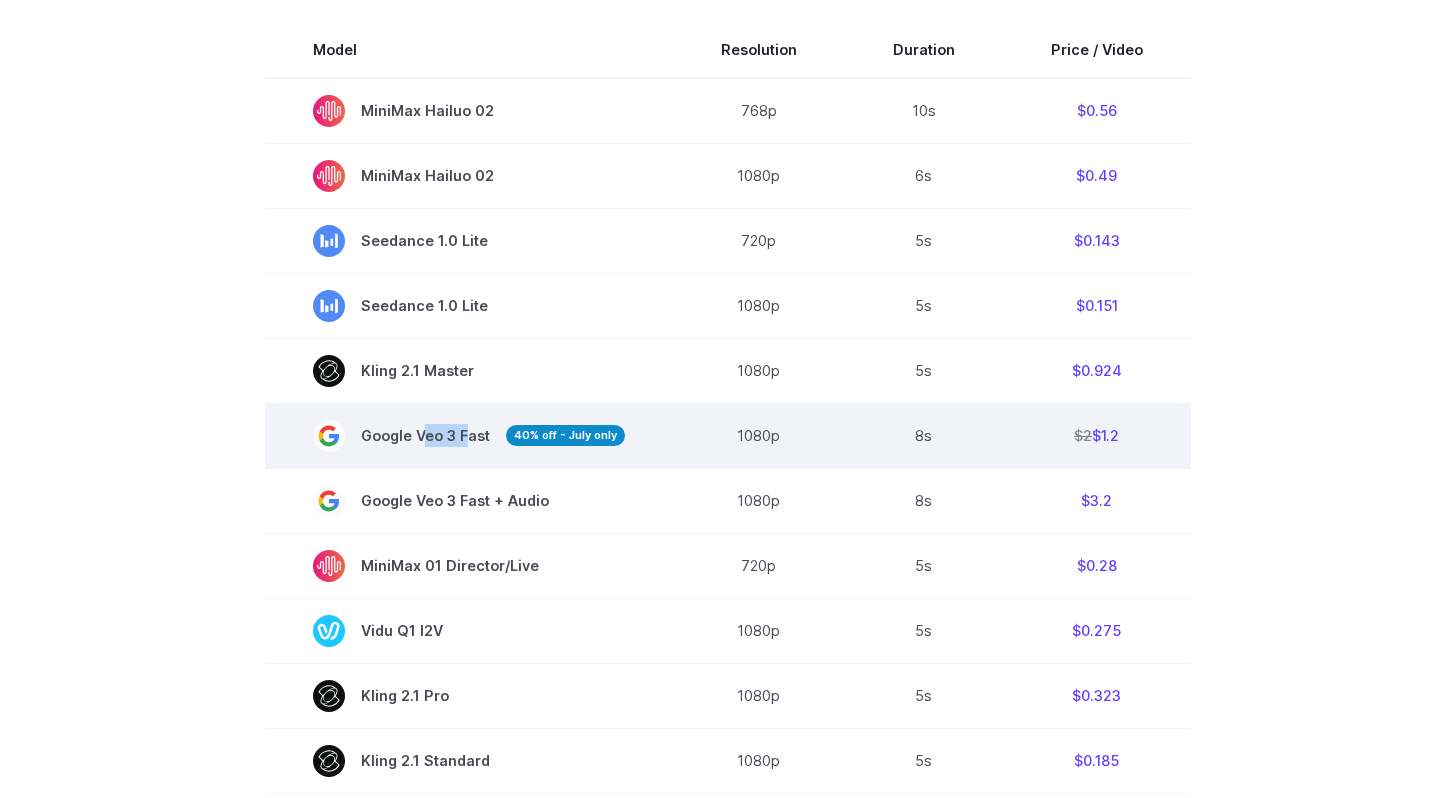 drag, startPoint x: 426, startPoint y: 438, endPoint x: 462, endPoint y: 435, distance: 36.124783 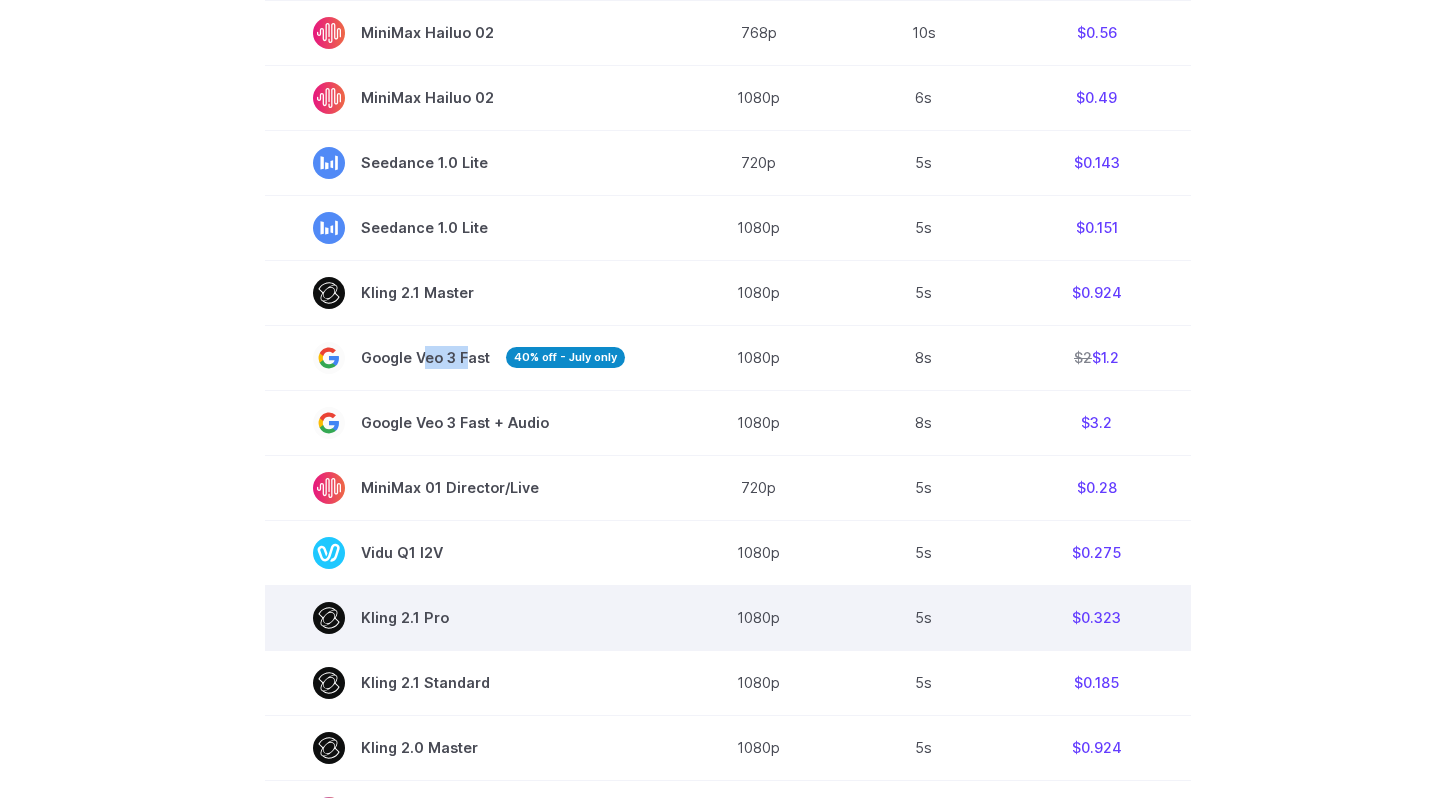 scroll, scrollTop: 830, scrollLeft: 0, axis: vertical 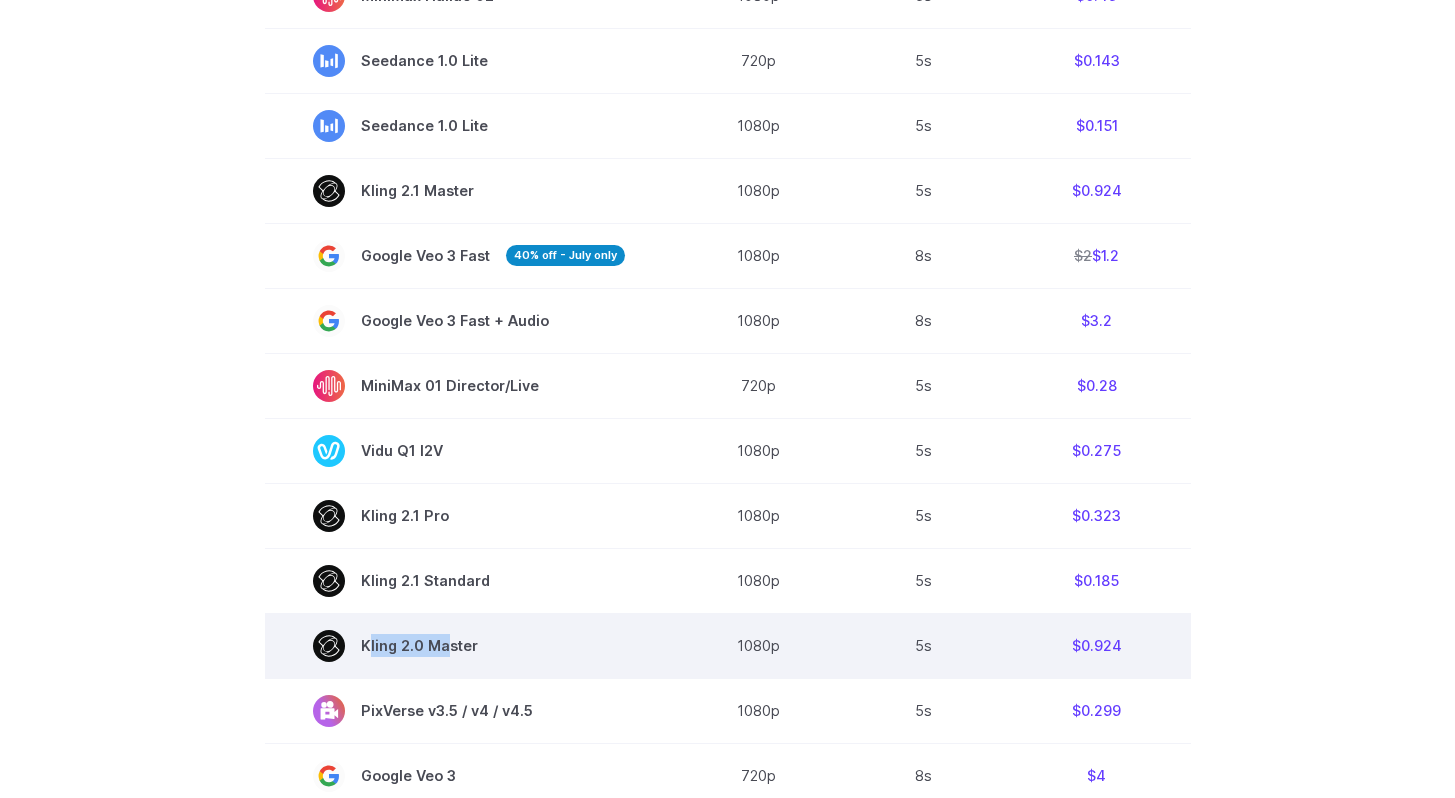 drag, startPoint x: 371, startPoint y: 636, endPoint x: 441, endPoint y: 647, distance: 70.85902 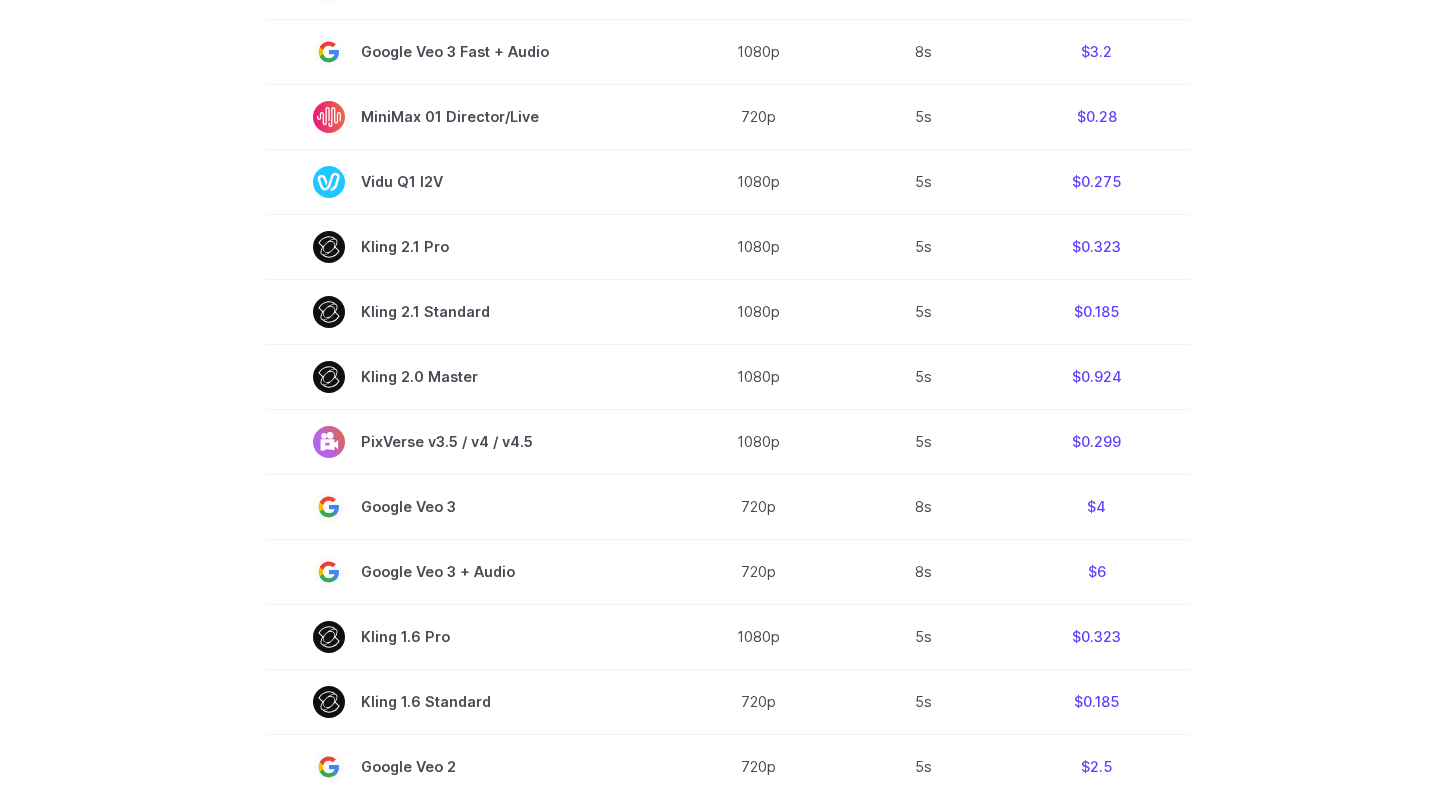 drag, startPoint x: 192, startPoint y: 603, endPoint x: 213, endPoint y: 563, distance: 45.17743 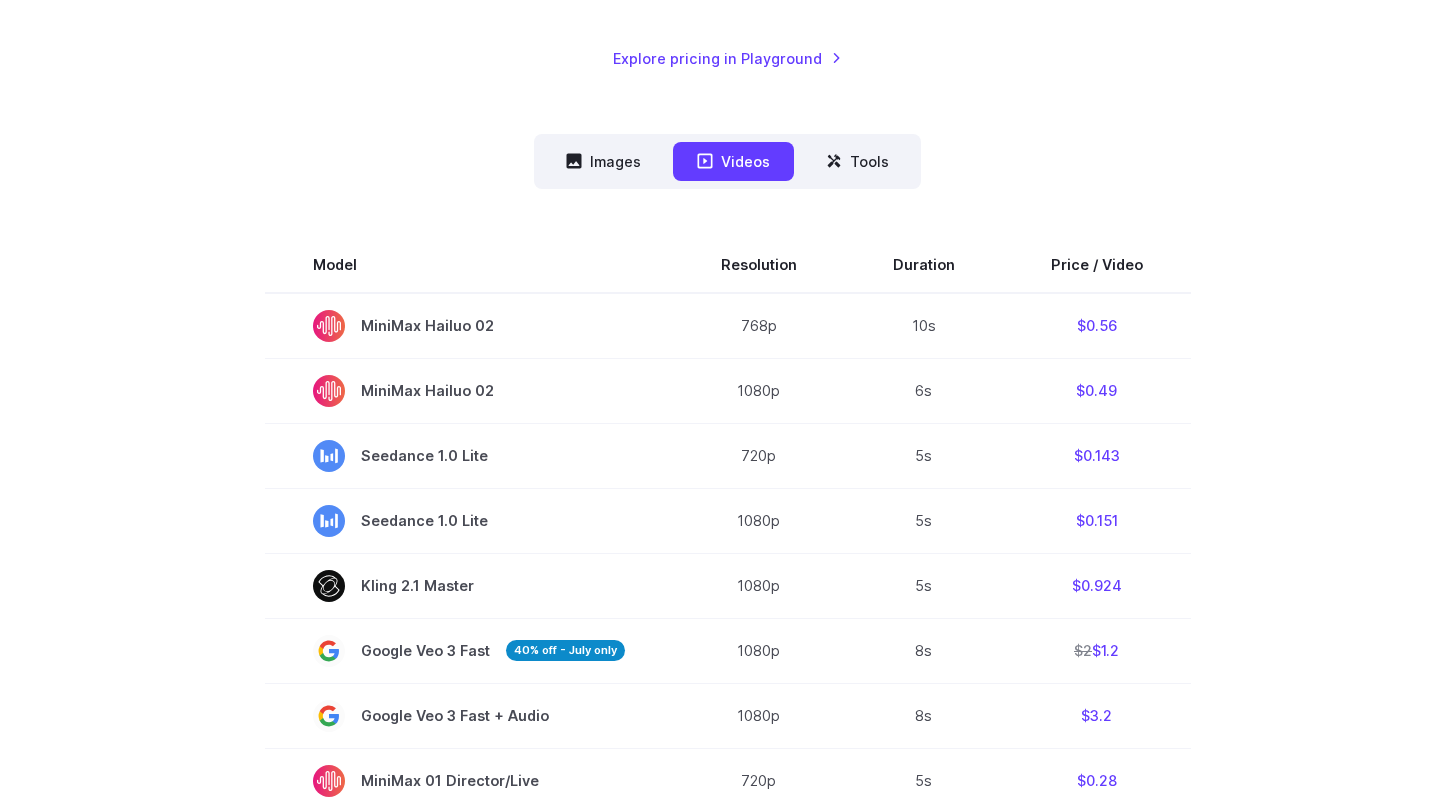 scroll, scrollTop: 438, scrollLeft: 0, axis: vertical 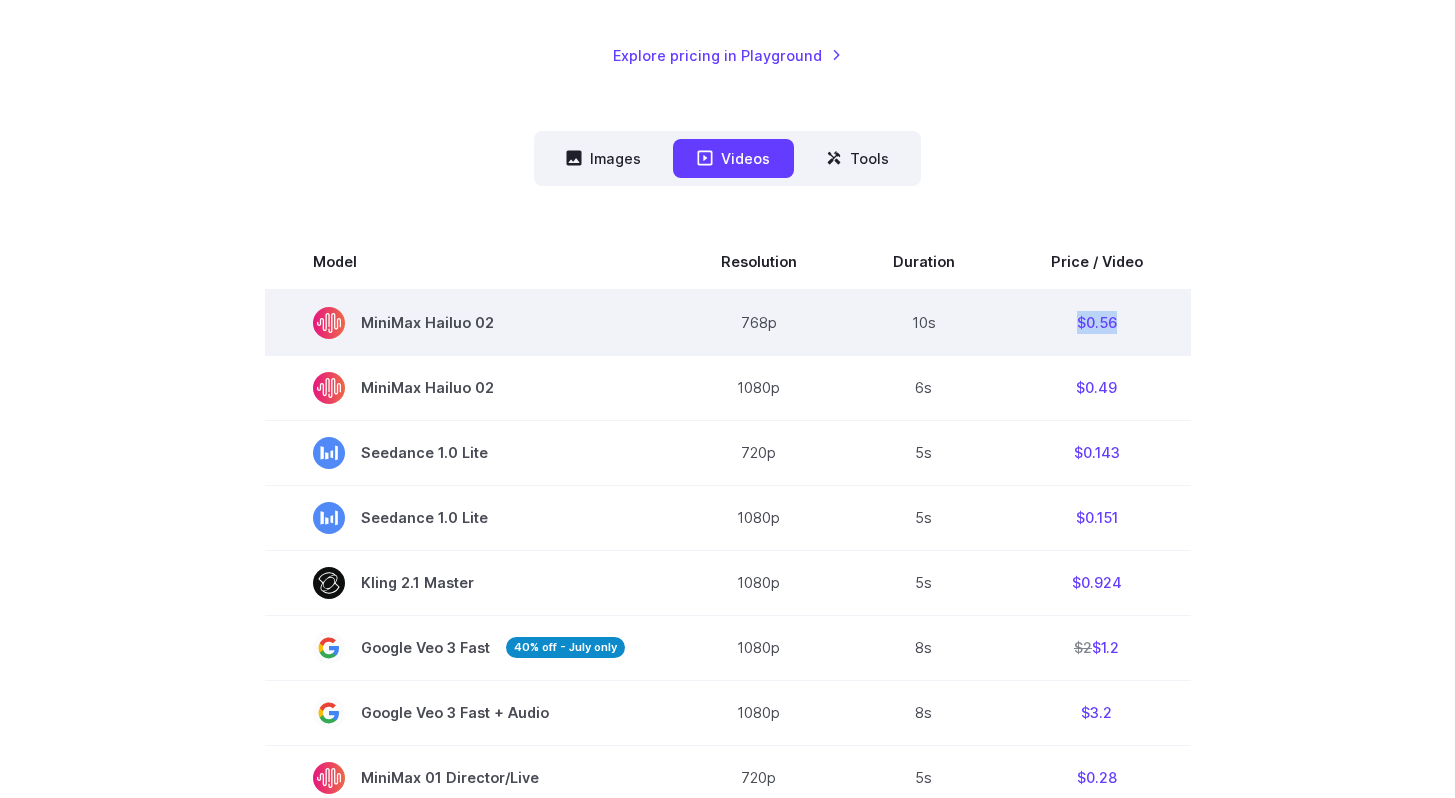 drag, startPoint x: 1164, startPoint y: 321, endPoint x: 1046, endPoint y: 319, distance: 118.016945 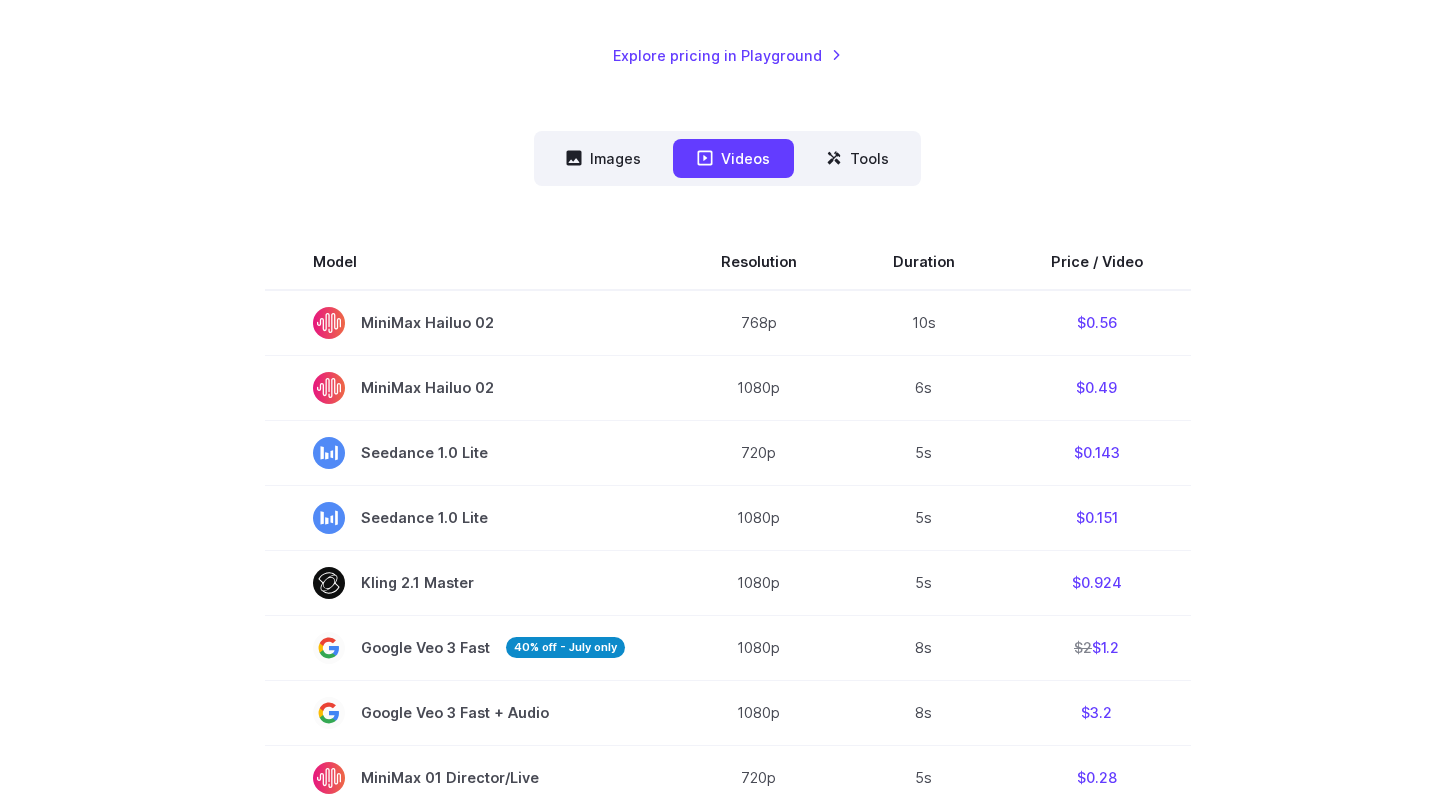 click on "Model   Resolution   Duration   Price / Video
MiniMax Hailuo 02   768p   10s   $0.56
MiniMax Hailuo 02   1080p   6s   $0.49
Seedance 1.0 Lite   720p   5s   $0.143
Seedance 1.0 Lite   1080p   5s   $0.151
Kling 2.1 Master   1080p   5s   $0.924
Google Veo 3 Fast  40% off - July only   1080p   8s   $2  $1.2
Google Veo 3 Fast + Audio   1080p   8s   $3.2
MiniMax 01 Director/Live   720p   5s   $0.28
Vidu Q1 I2V   1080p   5s   $0.275
Kling 2.1 Pro   1080p   5s   $0.323
Kling 2.1 Standard   1080p   5s   $0.185
Kling 2.0 Master   1080p   5s   $0.924" at bounding box center (728, 912) 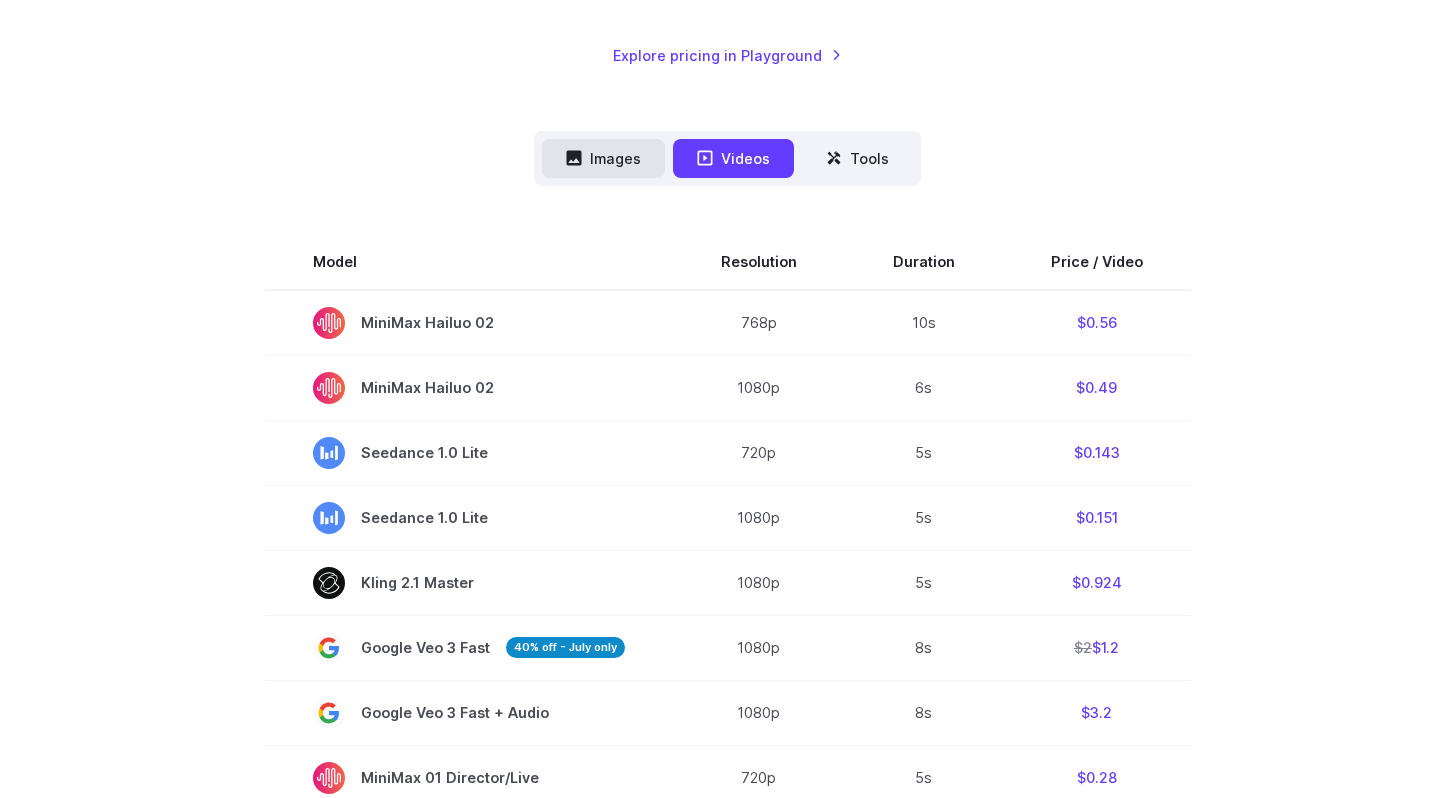 click on "Images" at bounding box center (603, 158) 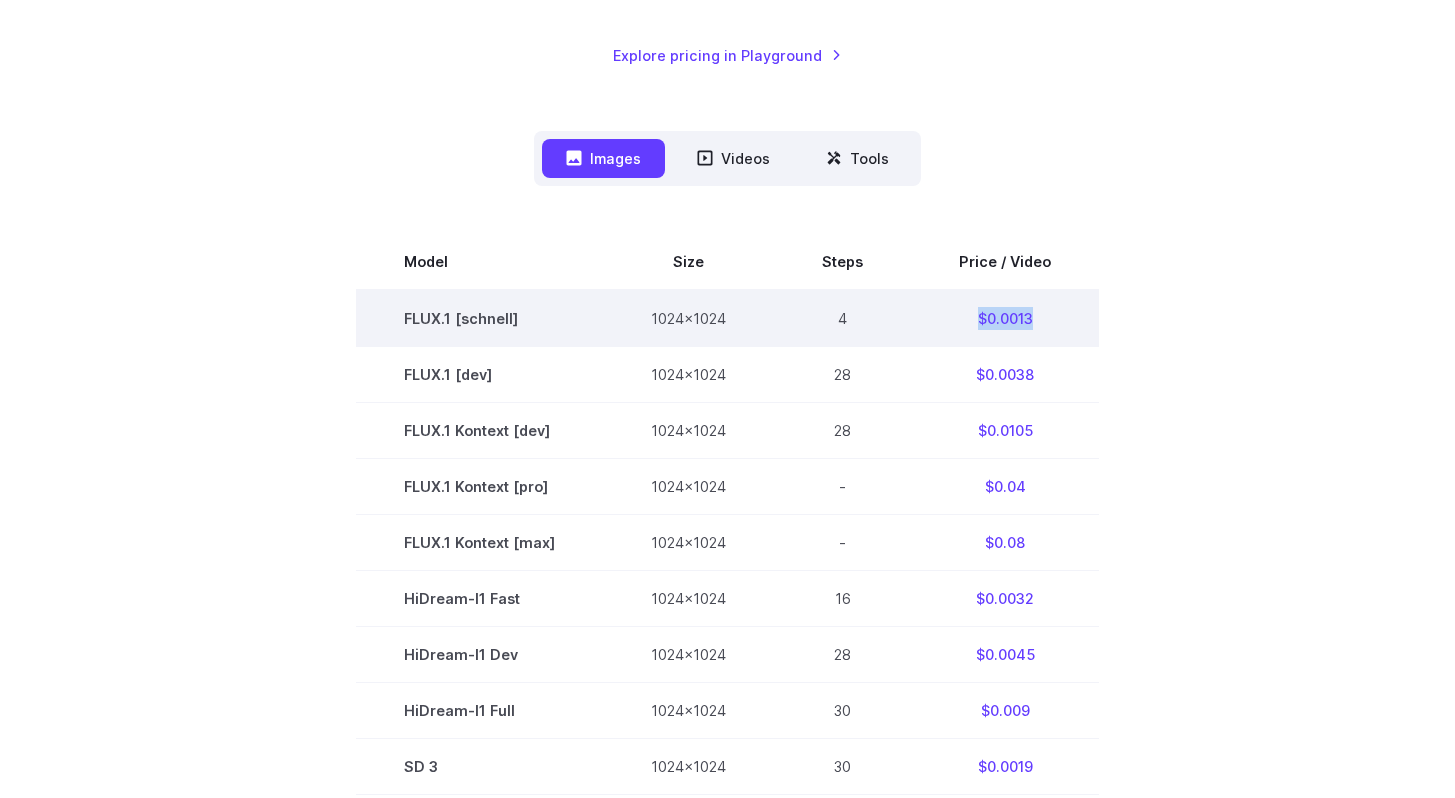 drag, startPoint x: 981, startPoint y: 323, endPoint x: 1047, endPoint y: 330, distance: 66.37017 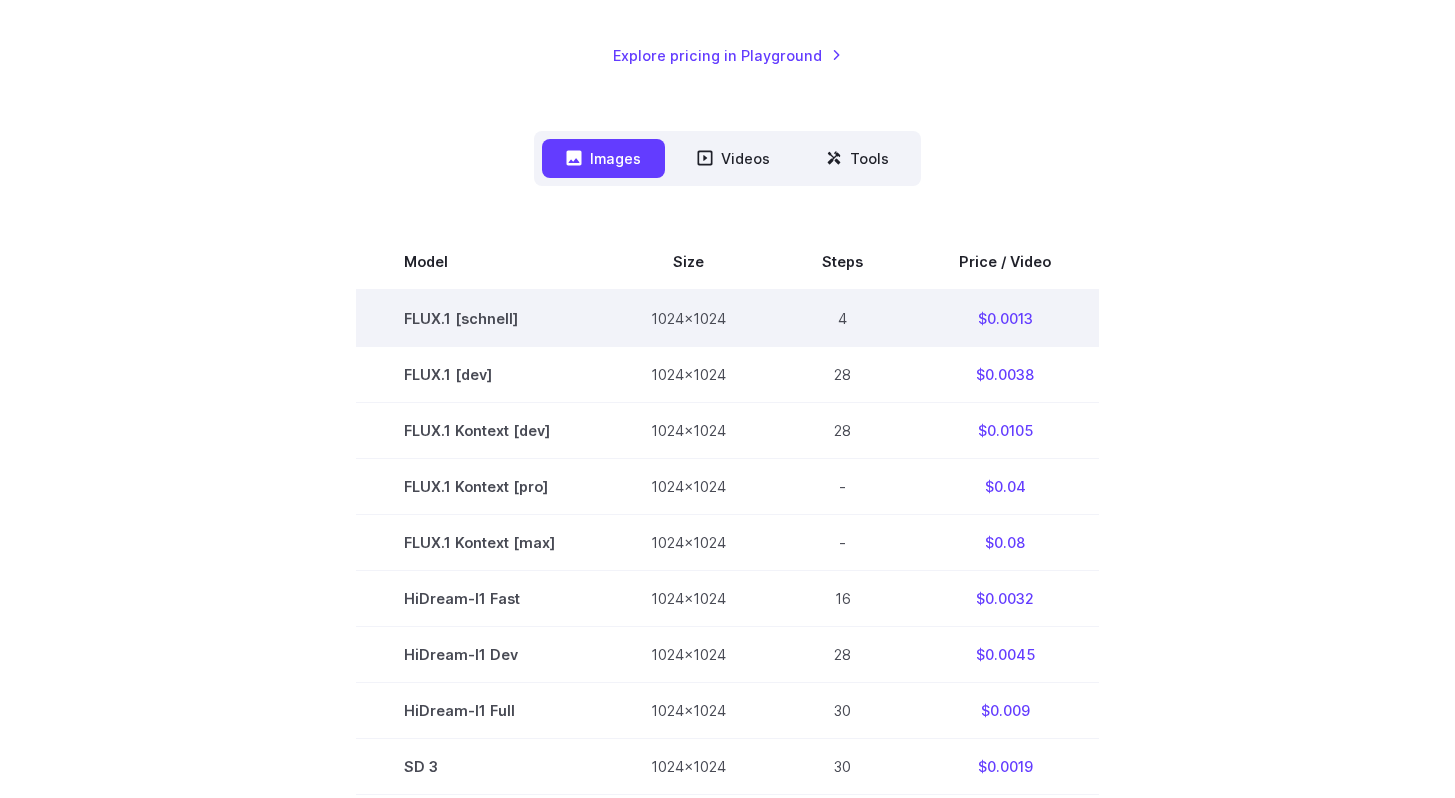 click on "1024x1024" at bounding box center (688, 318) 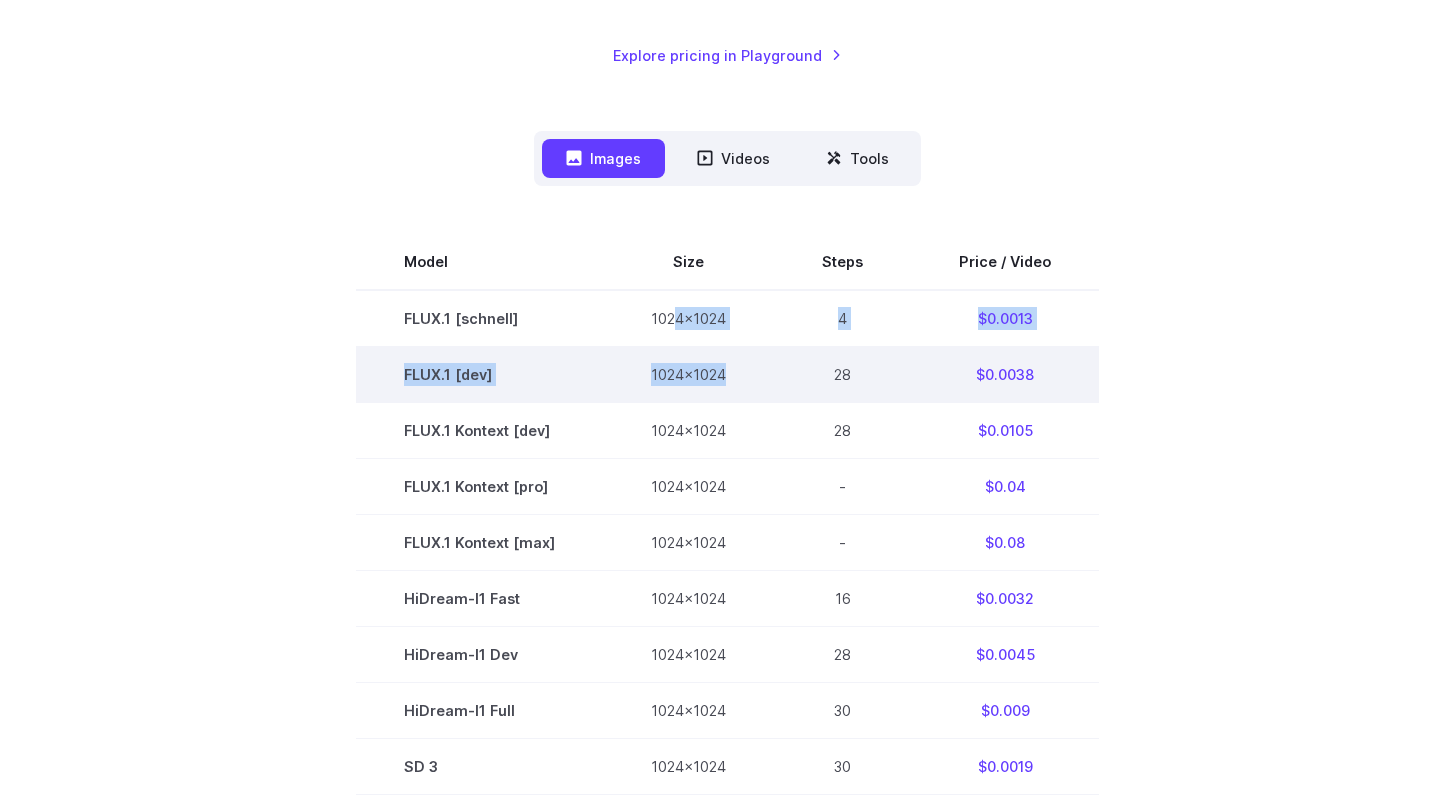 drag, startPoint x: 674, startPoint y: 312, endPoint x: 760, endPoint y: 373, distance: 105.43719 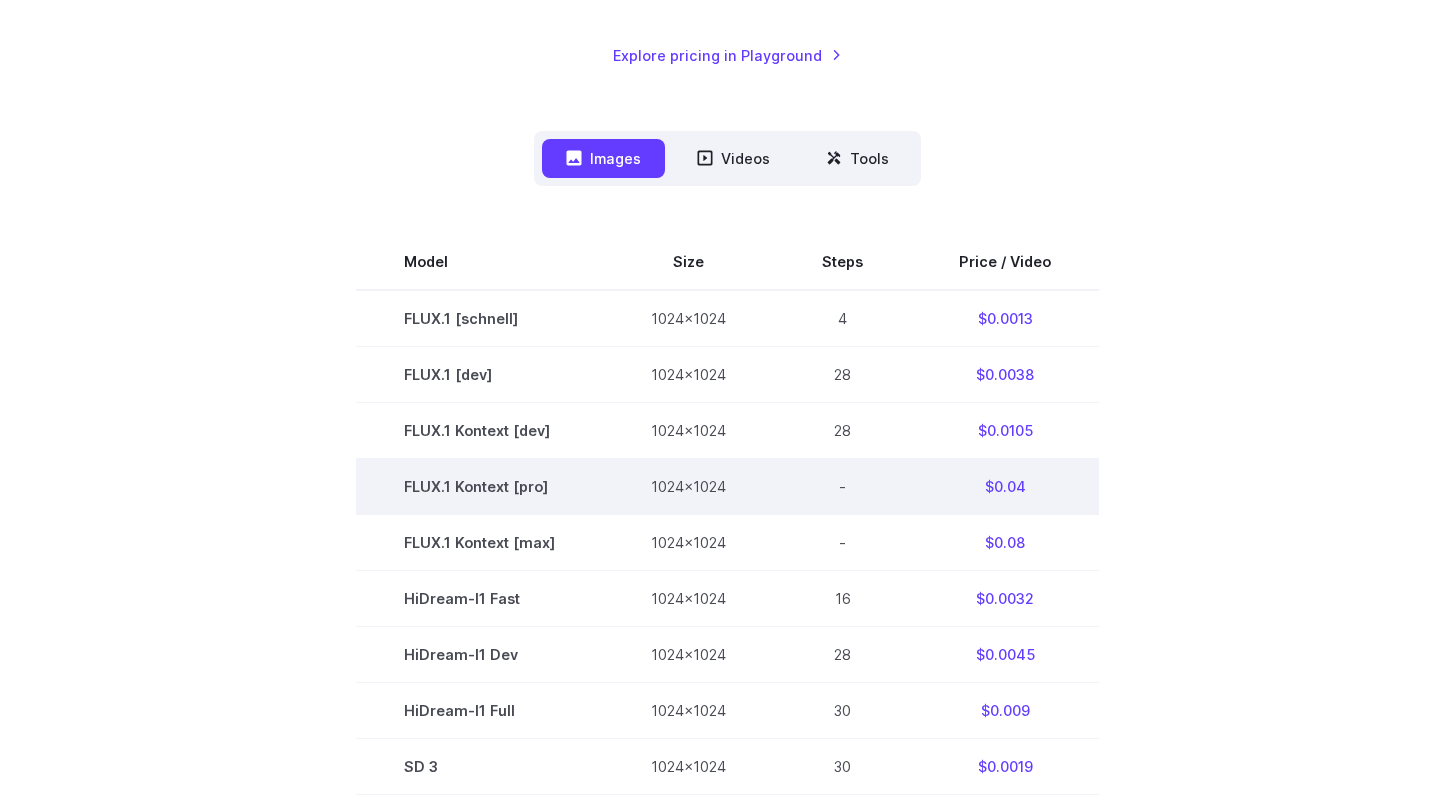 click on "FLUX.1 Kontext [pro]" at bounding box center [479, 486] 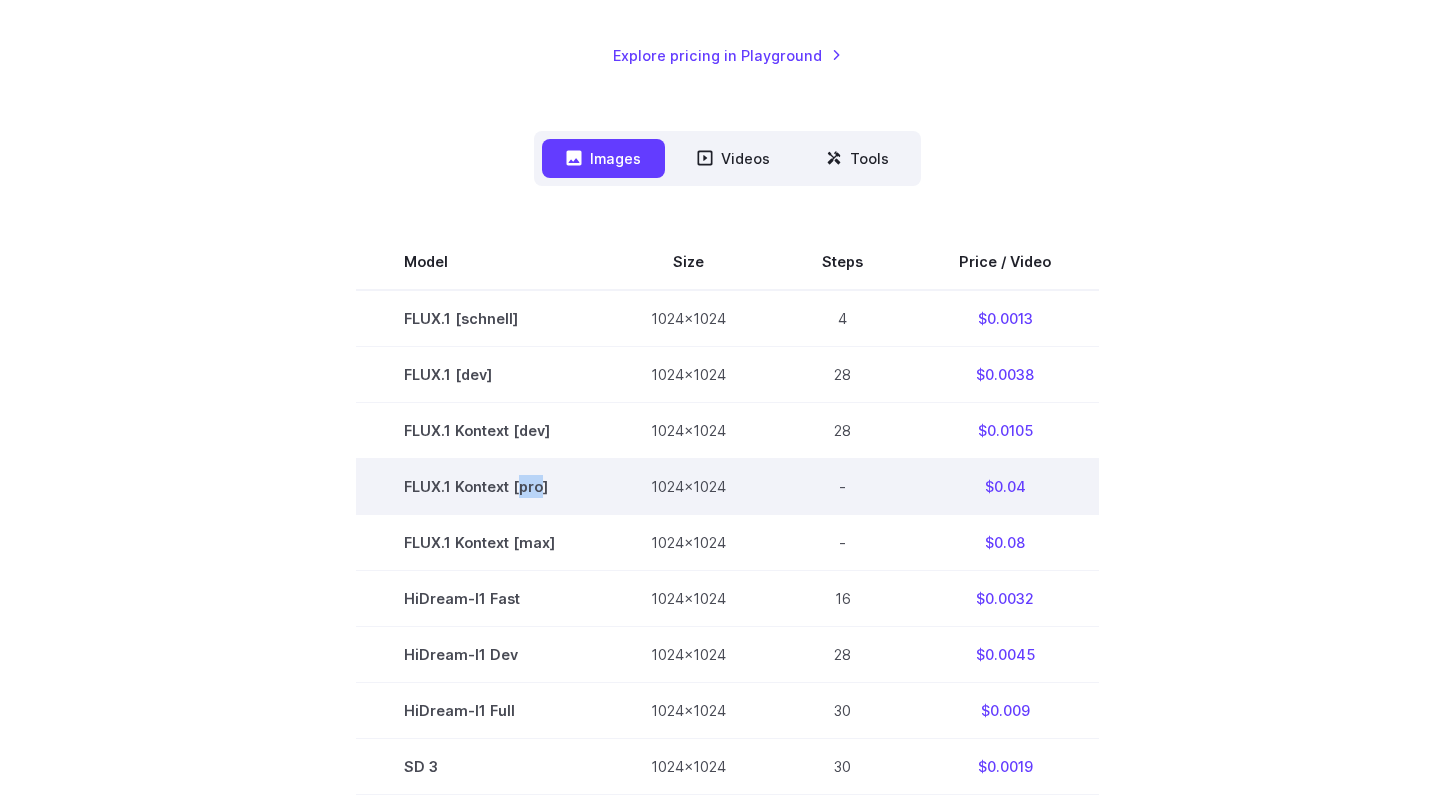 click on "FLUX.1 Kontext [pro]" at bounding box center [479, 486] 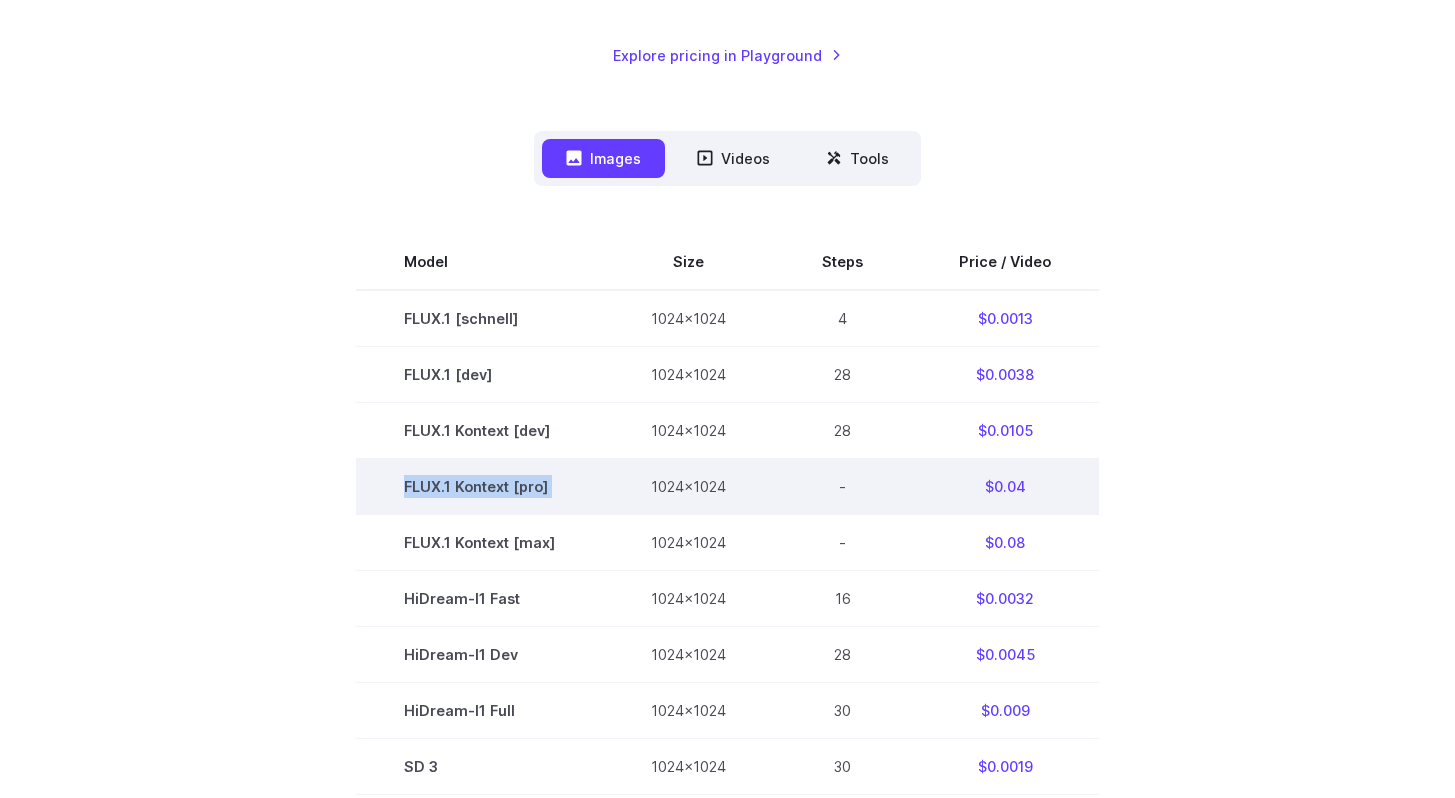 click on "FLUX.1 Kontext [pro]" at bounding box center (479, 486) 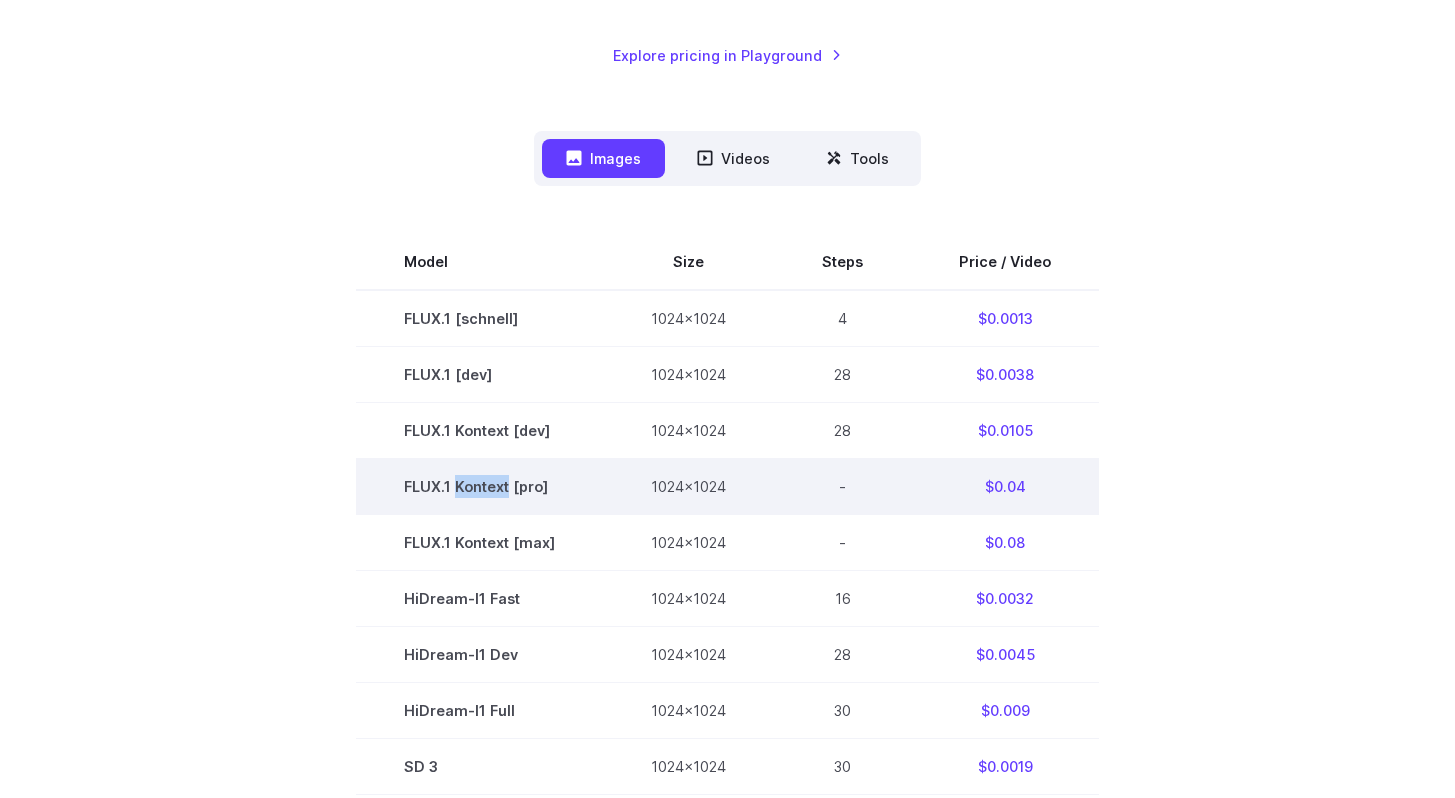 click on "FLUX.1 Kontext [pro]" at bounding box center [479, 486] 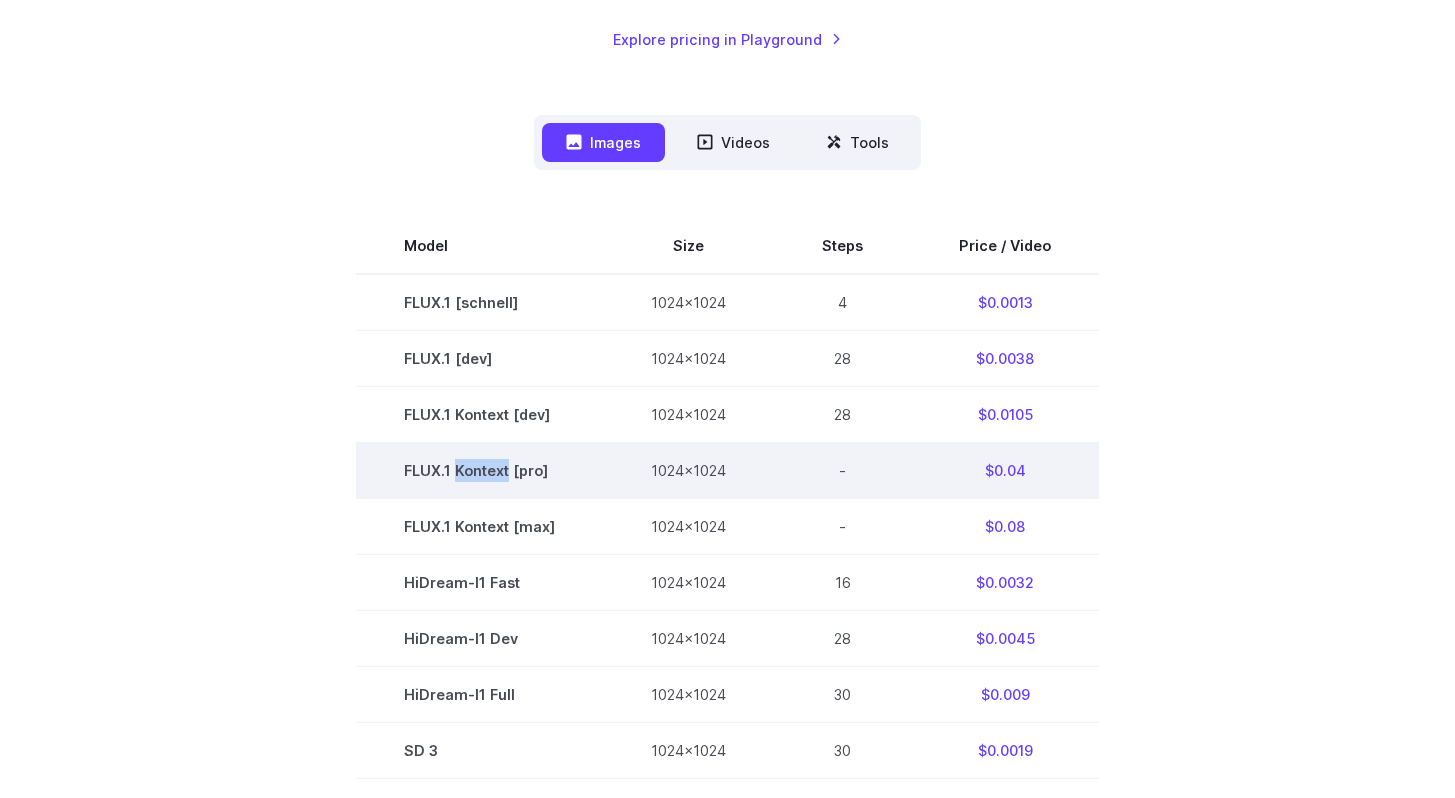 scroll, scrollTop: 291, scrollLeft: 0, axis: vertical 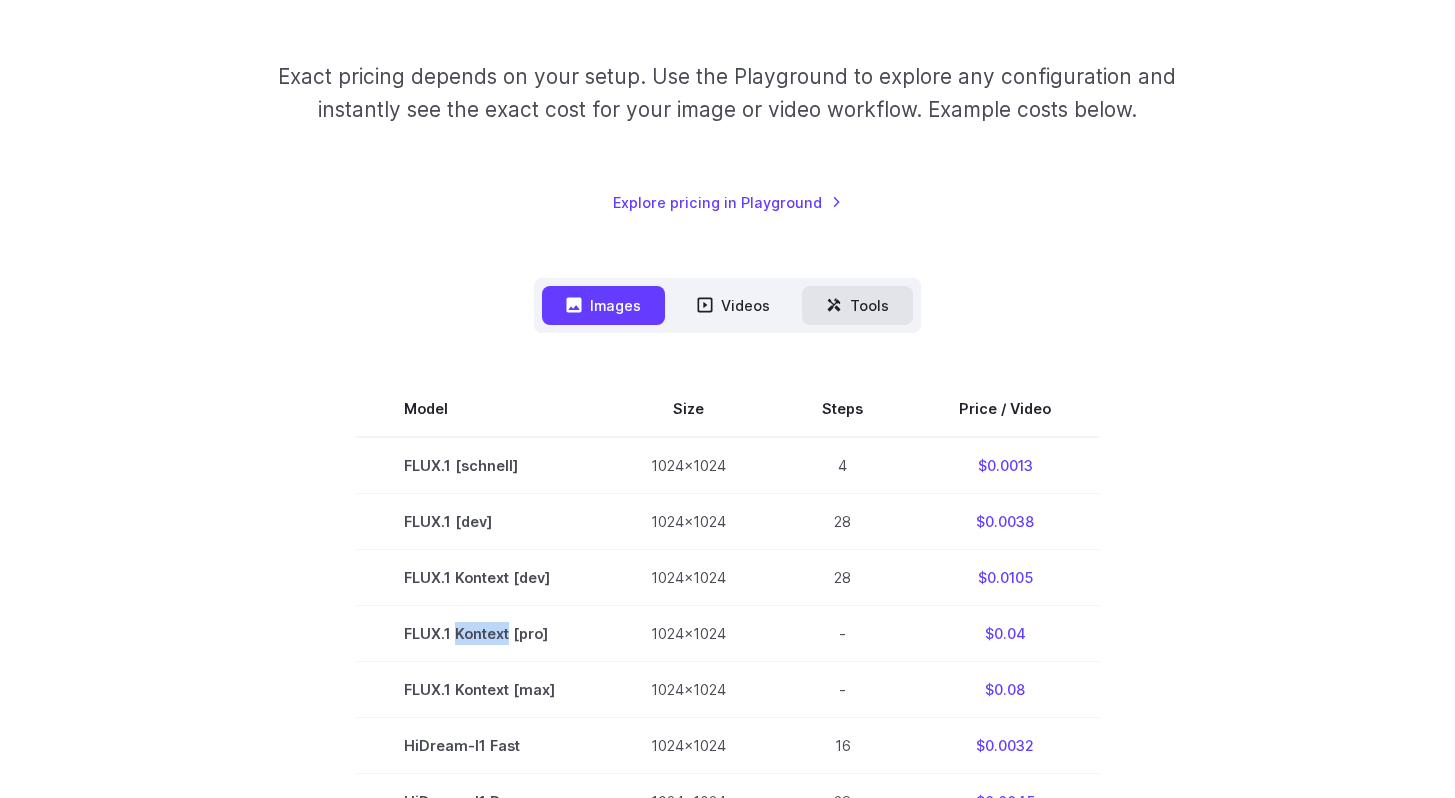 click on "Tools" at bounding box center (857, 305) 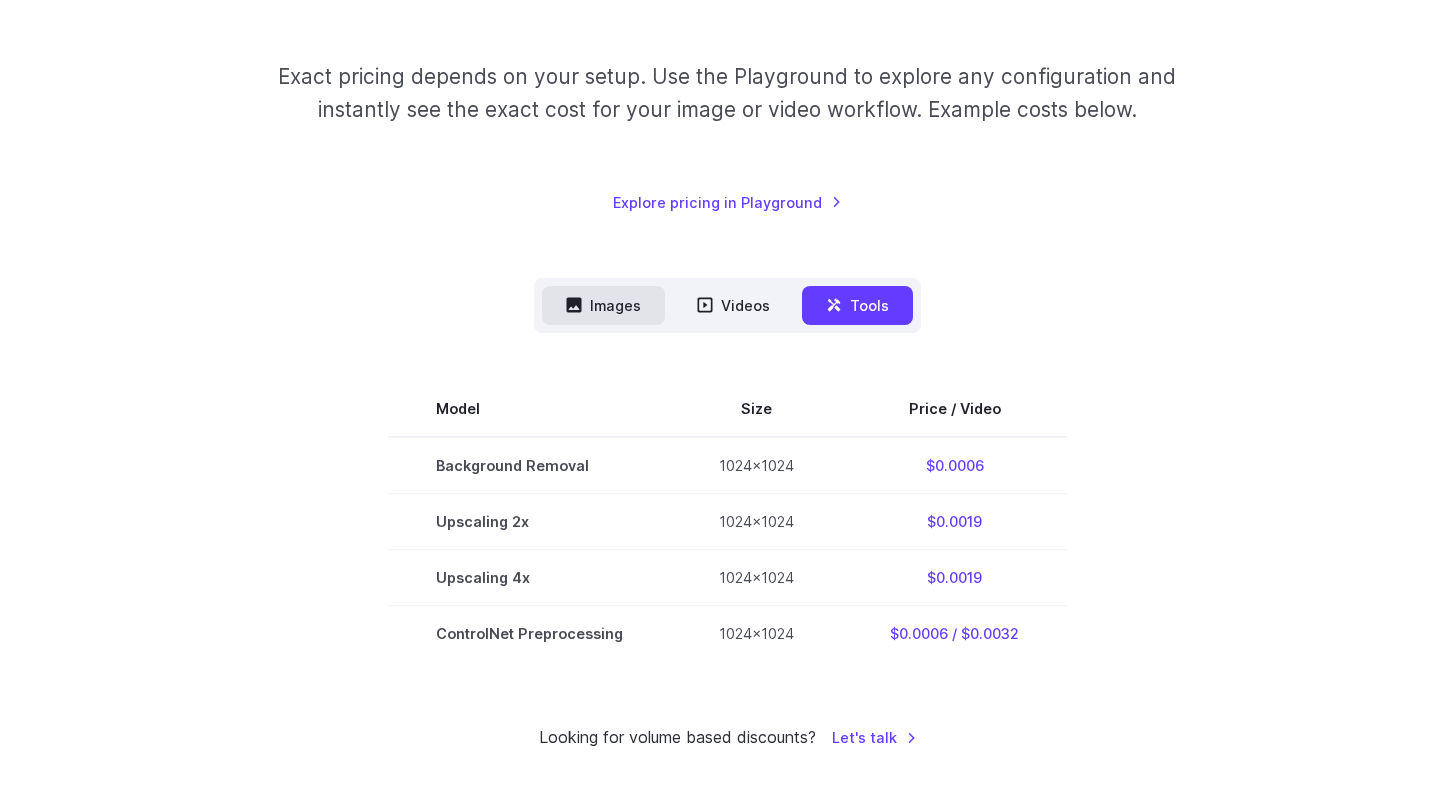 click on "Images" at bounding box center [603, 305] 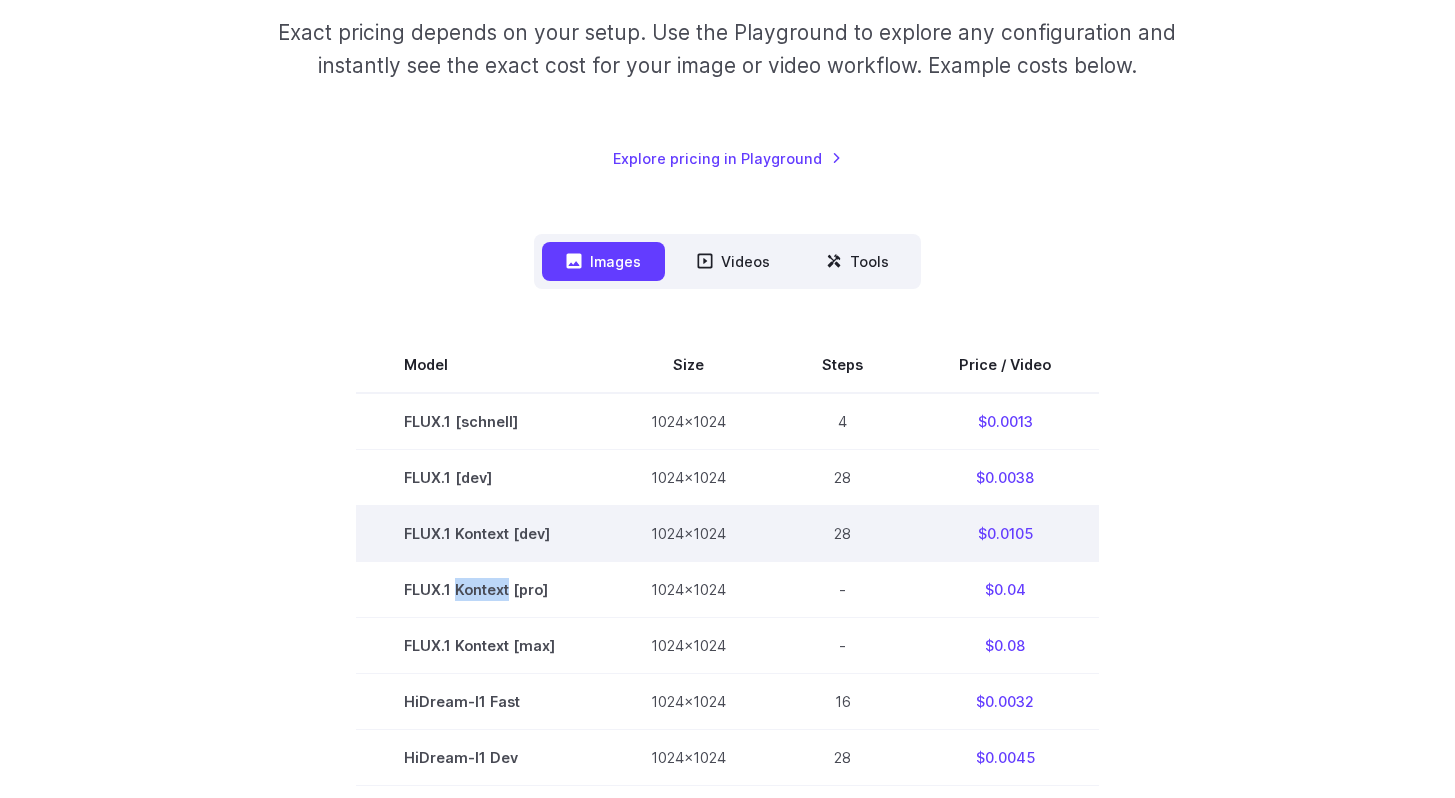 scroll, scrollTop: 444, scrollLeft: 0, axis: vertical 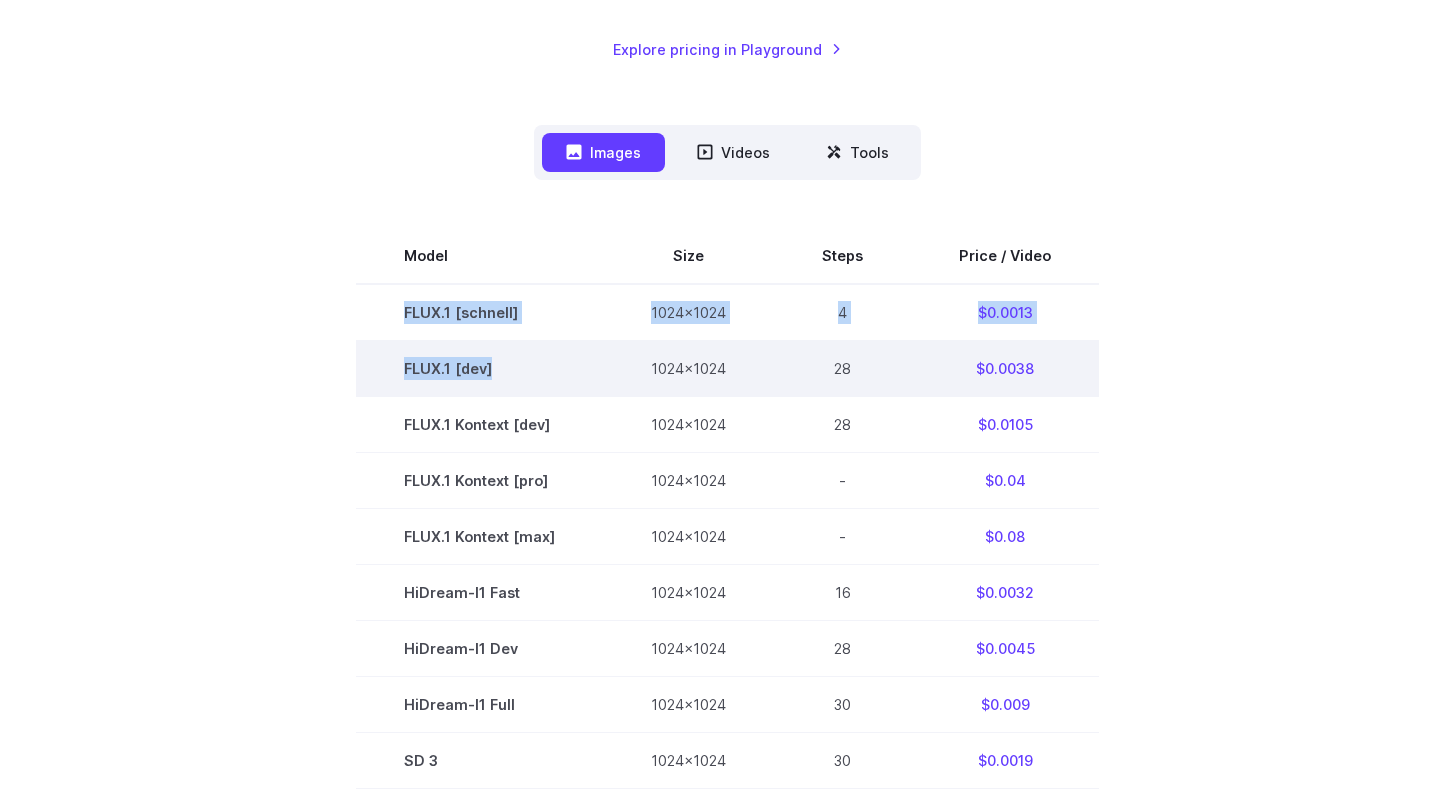 drag, startPoint x: 414, startPoint y: 299, endPoint x: 514, endPoint y: 371, distance: 123.22337 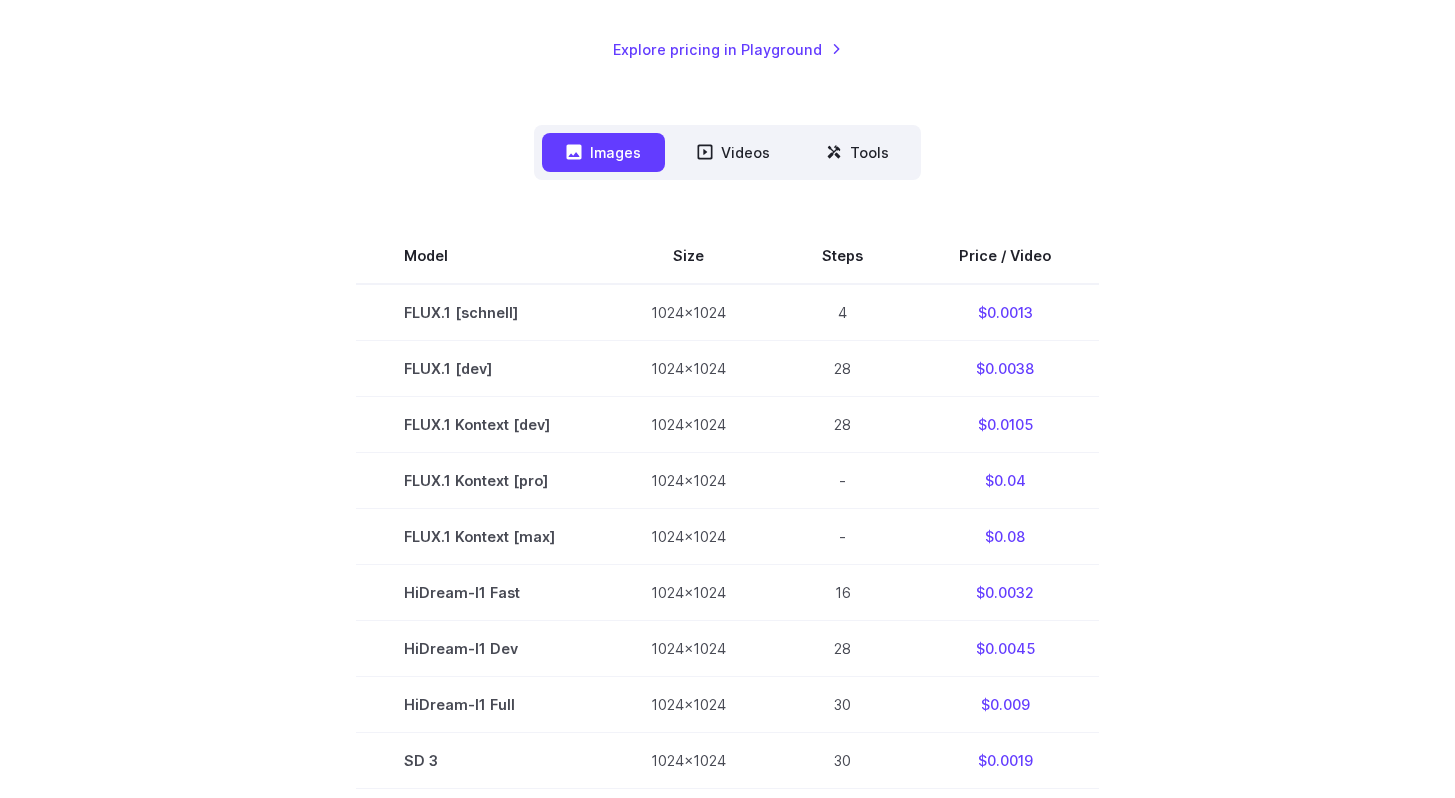 click on "Model   Size   Steps   Price / Video         FLUX.1 [schnell]   1024x1024   4   $0.0013       FLUX.1 [dev]   1024x1024   28   $0.0038       FLUX.1 Kontext [dev]   1024x1024   28   $0.0105       FLUX.1 Kontext [pro]   1024x1024   -   $0.04       FLUX.1 Kontext [max]   1024x1024   -   $0.08       HiDream-I1 Fast   1024x1024   16   $0.0032       HiDream-I1 Dev   1024x1024   28   $0.0045       HiDream-I1 Full   1024x1024   30   $0.009       SD 3   1024x1024   30   $0.0019       SDXL 1.0   1024x1024   30   $0.0019       SD 1.5   512x512   30   $0.0006" at bounding box center (728, 564) 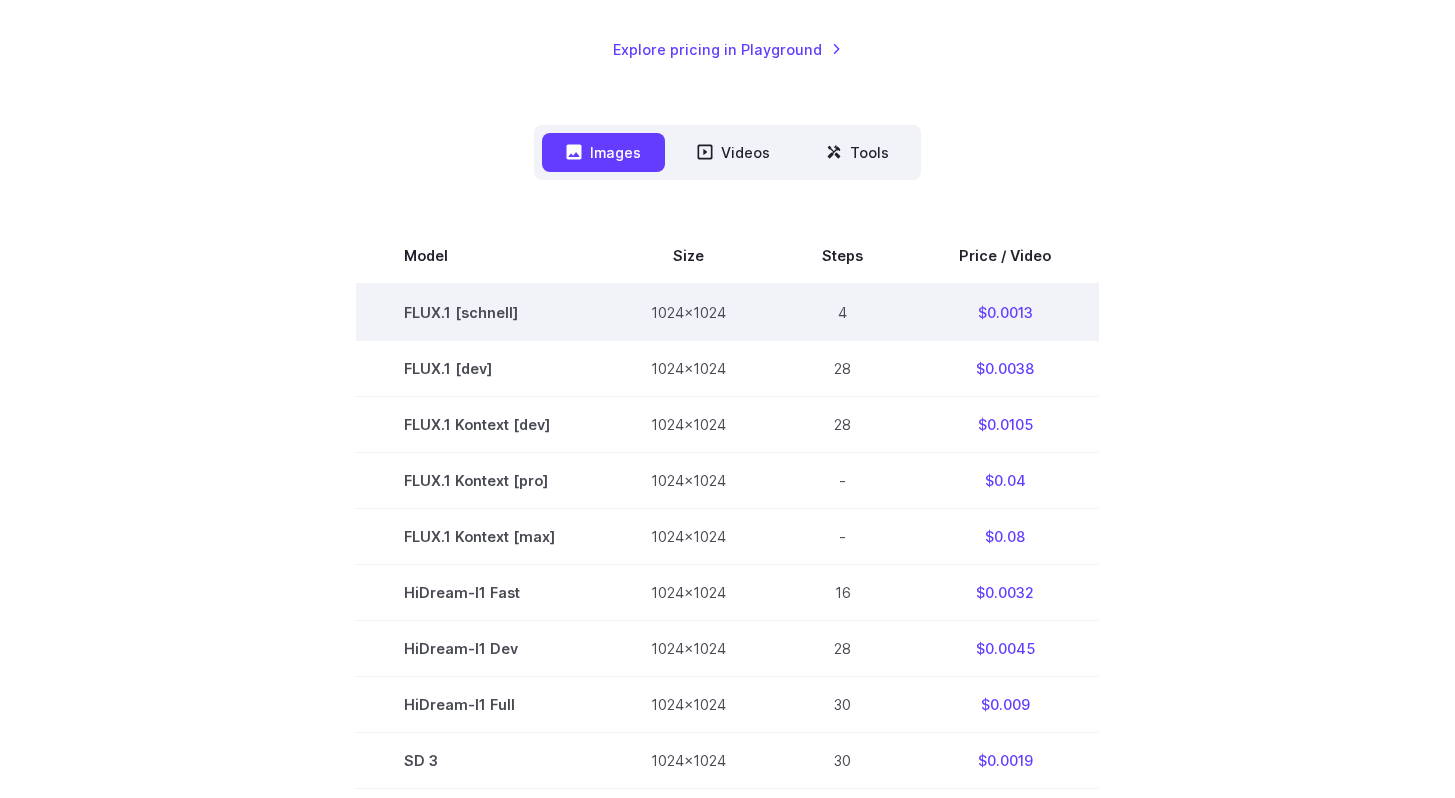 click on "FLUX.1 [schnell]" at bounding box center [479, 312] 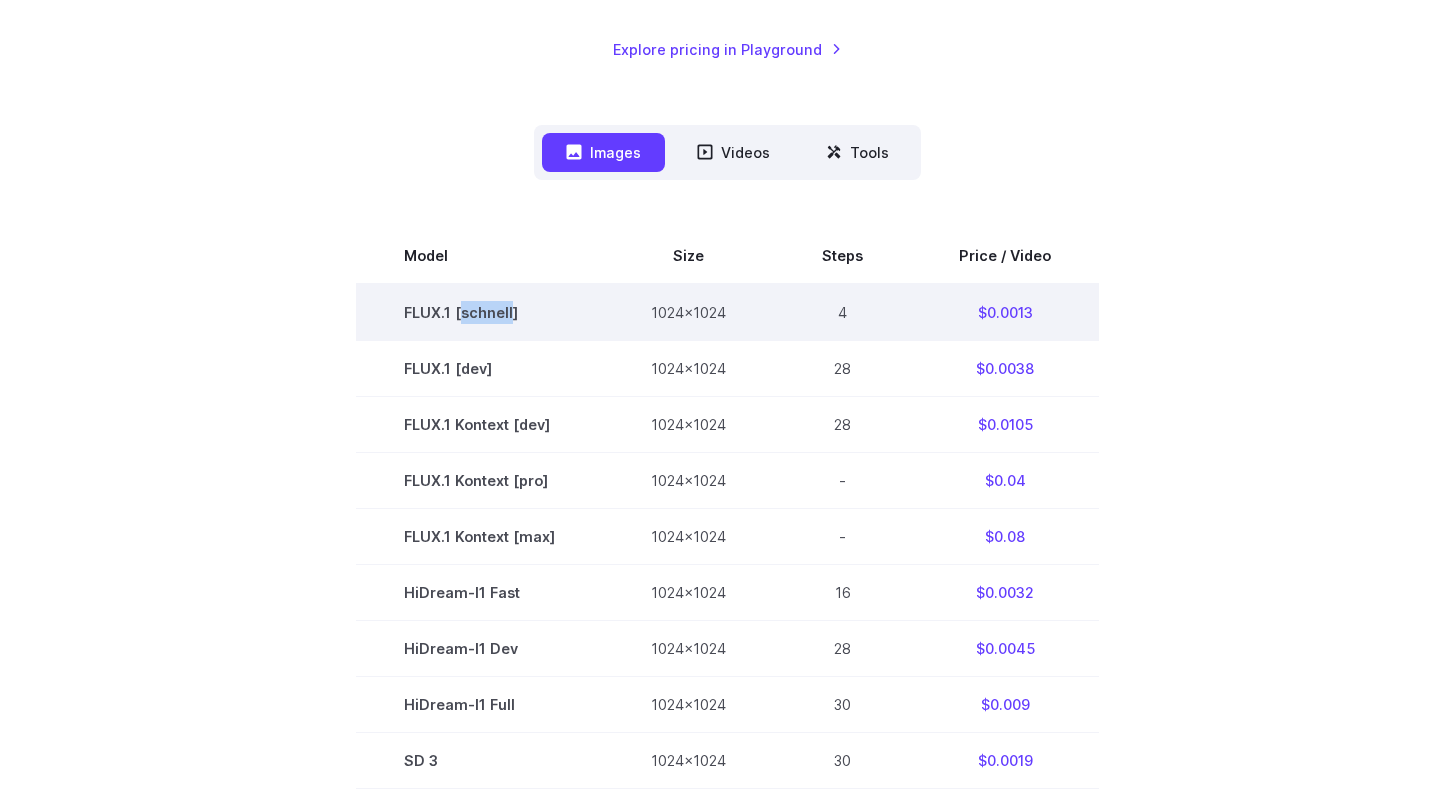 click on "FLUX.1 [schnell]" at bounding box center [479, 312] 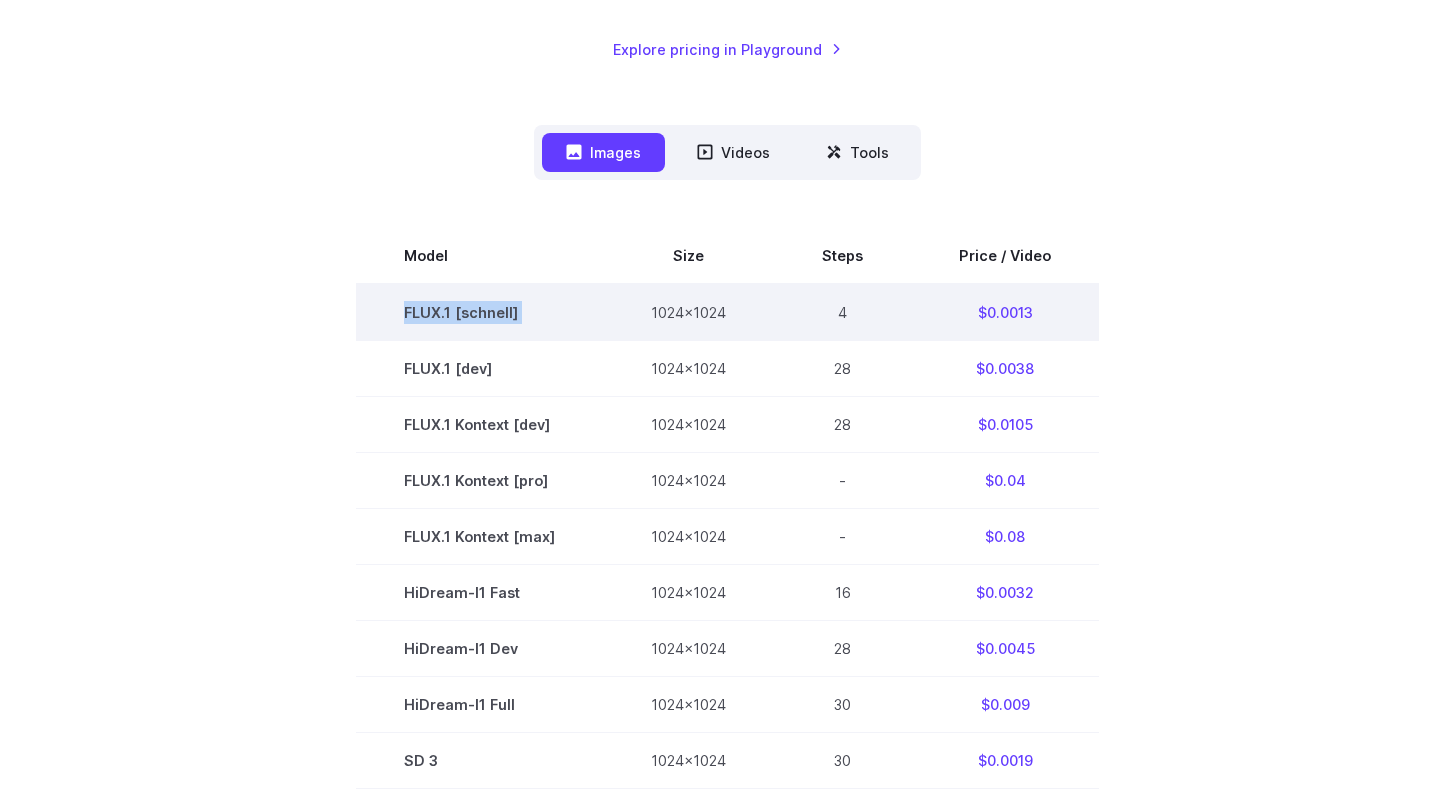 click on "FLUX.1 [schnell]" at bounding box center (479, 312) 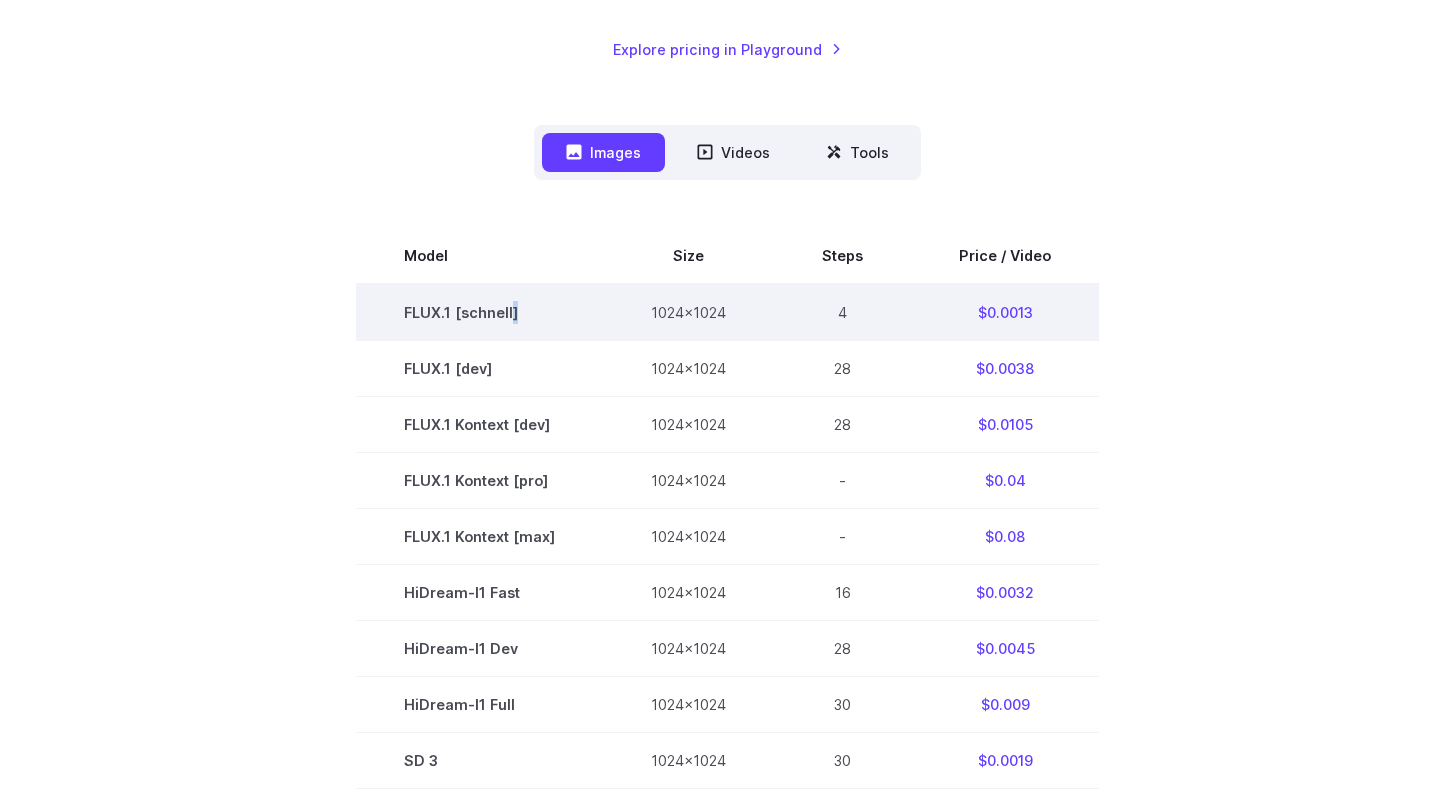 click on "FLUX.1 [schnell]" at bounding box center [479, 312] 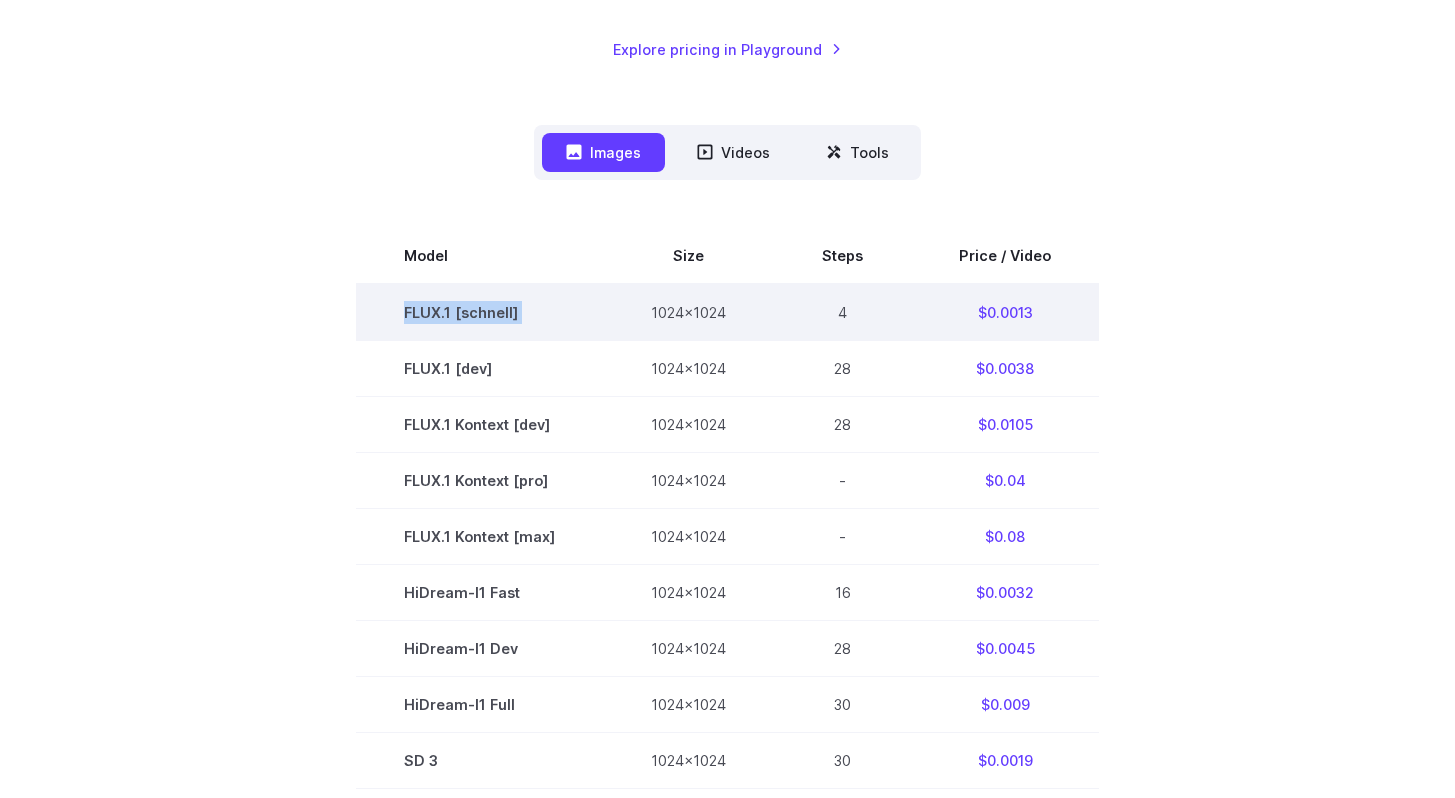 click on "FLUX.1 [schnell]" at bounding box center (479, 312) 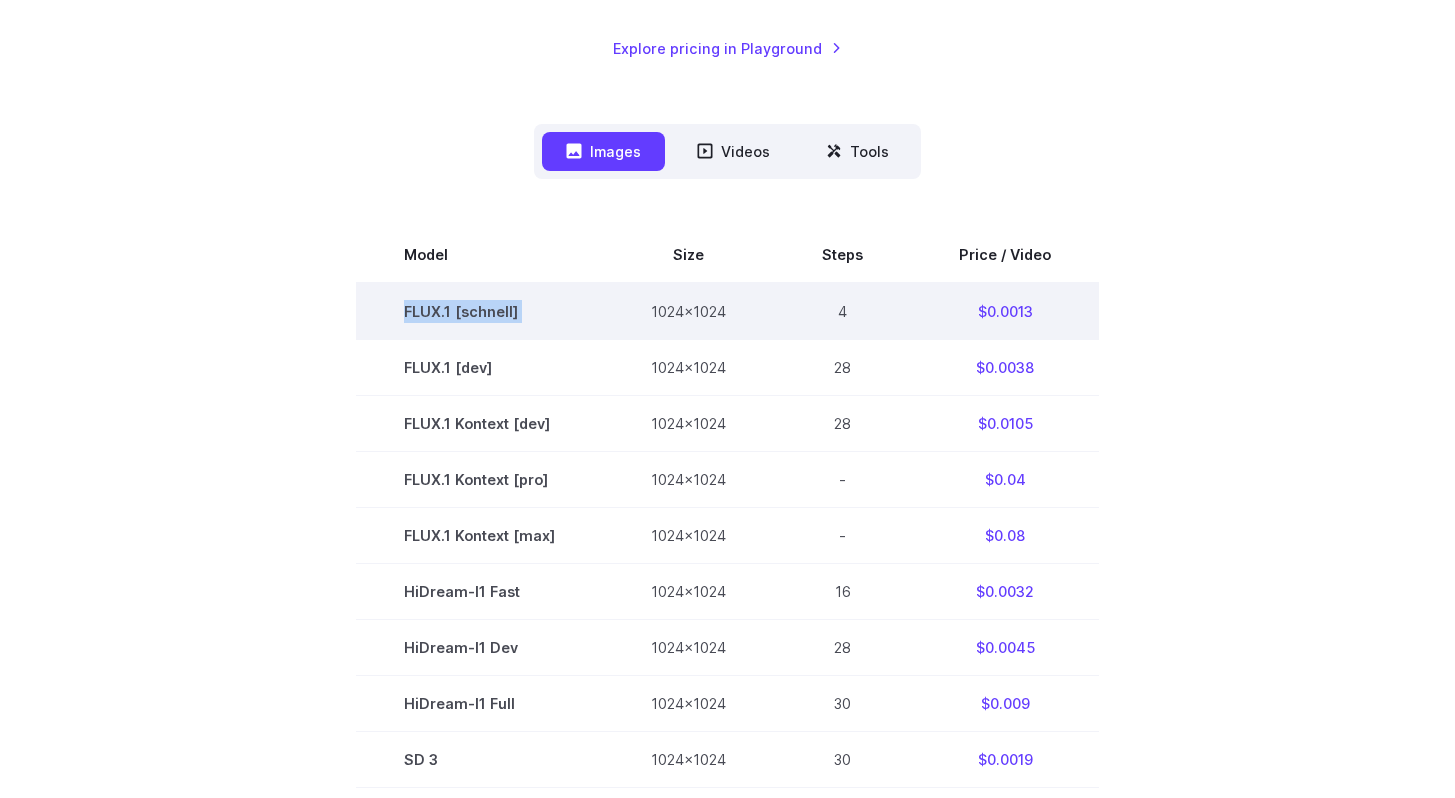 scroll, scrollTop: 472, scrollLeft: 0, axis: vertical 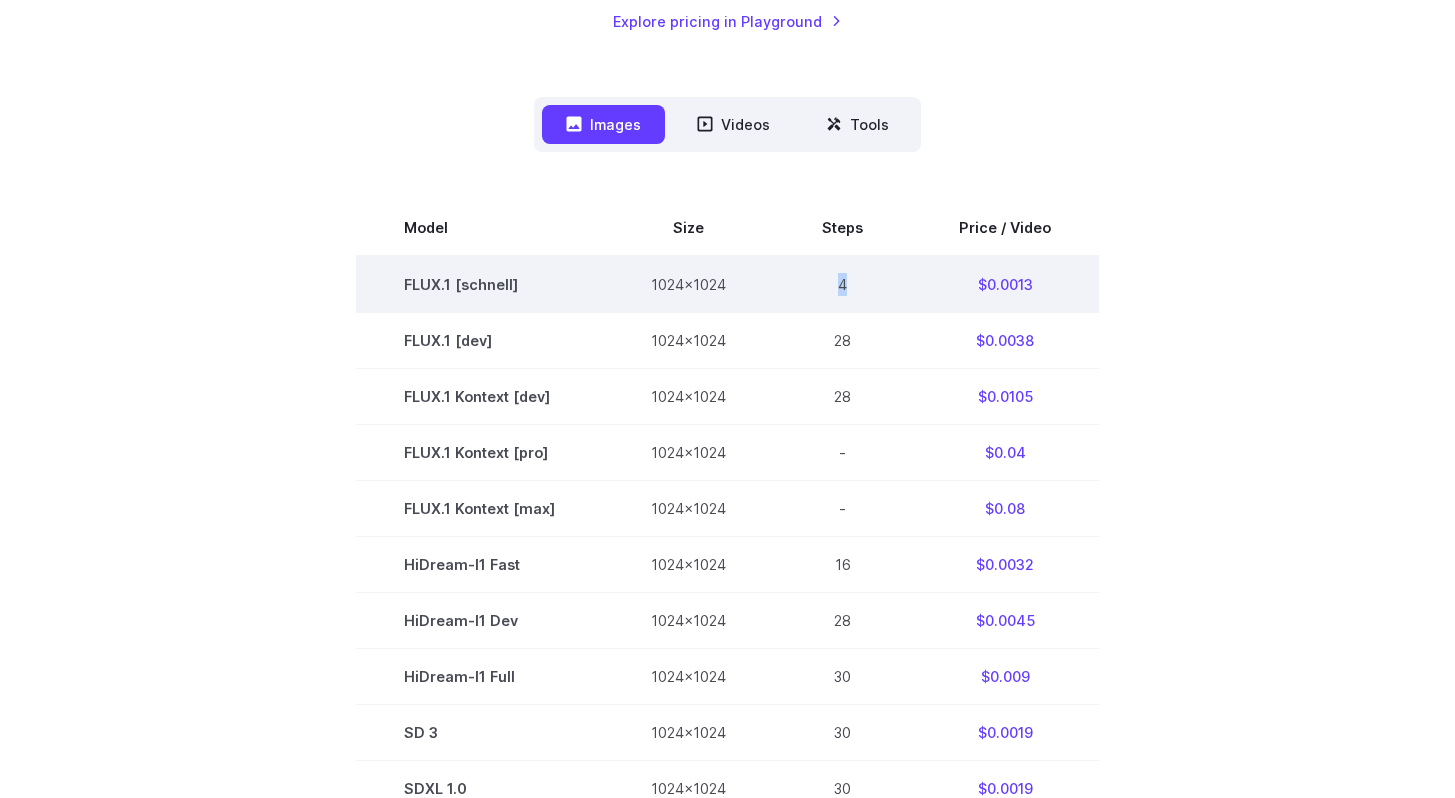 drag, startPoint x: 846, startPoint y: 286, endPoint x: 869, endPoint y: 291, distance: 23.537205 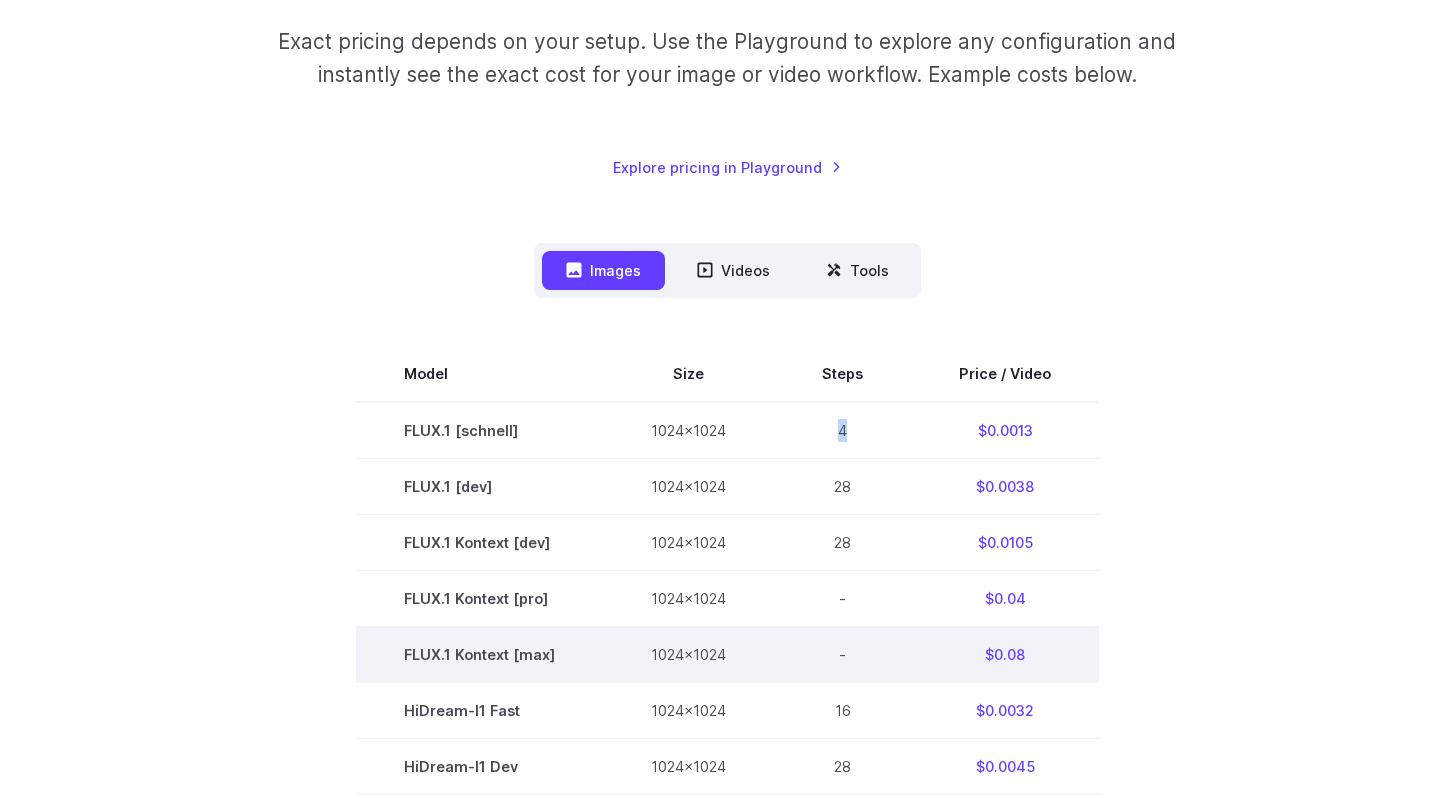 scroll, scrollTop: 391, scrollLeft: 0, axis: vertical 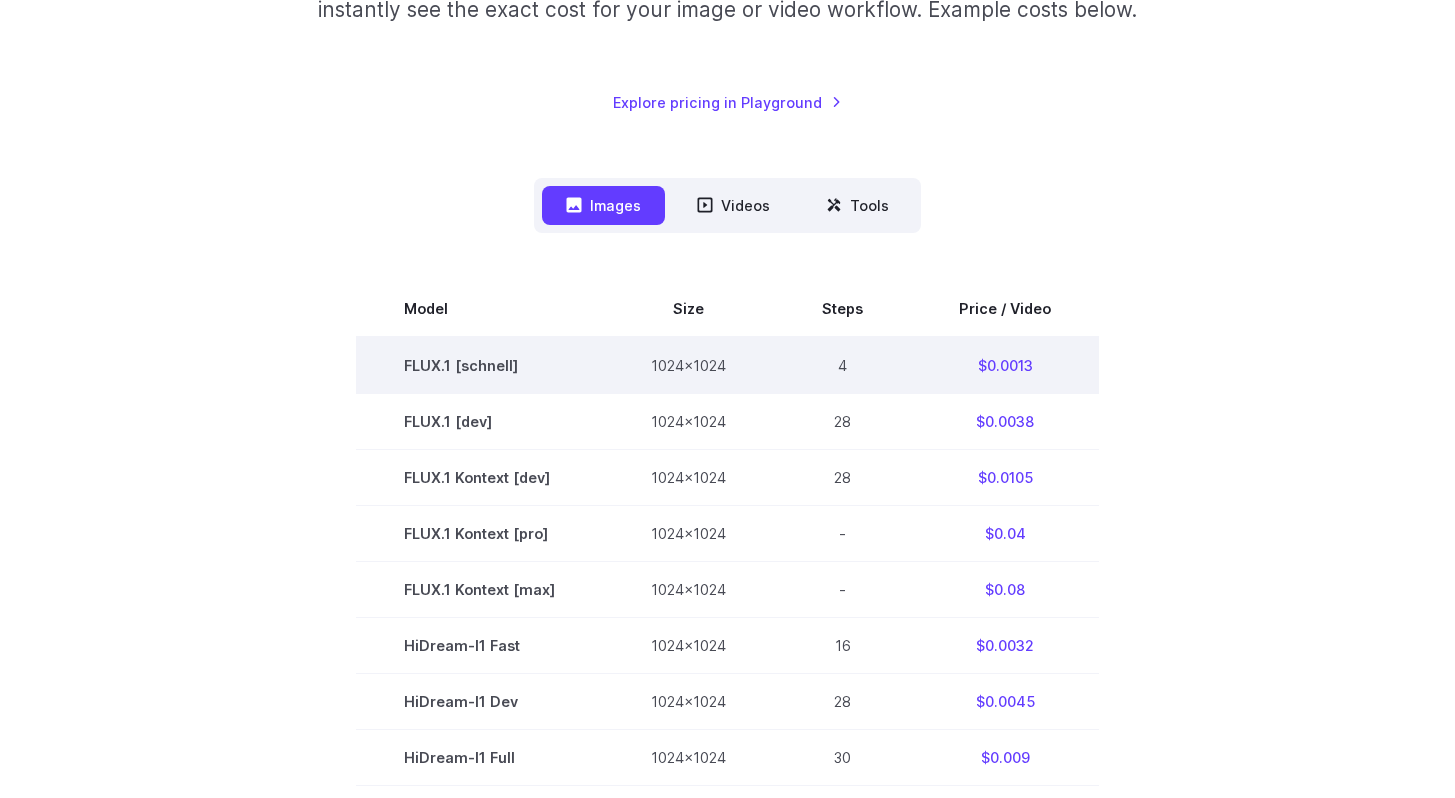 click on "$0.0013" at bounding box center [1005, 365] 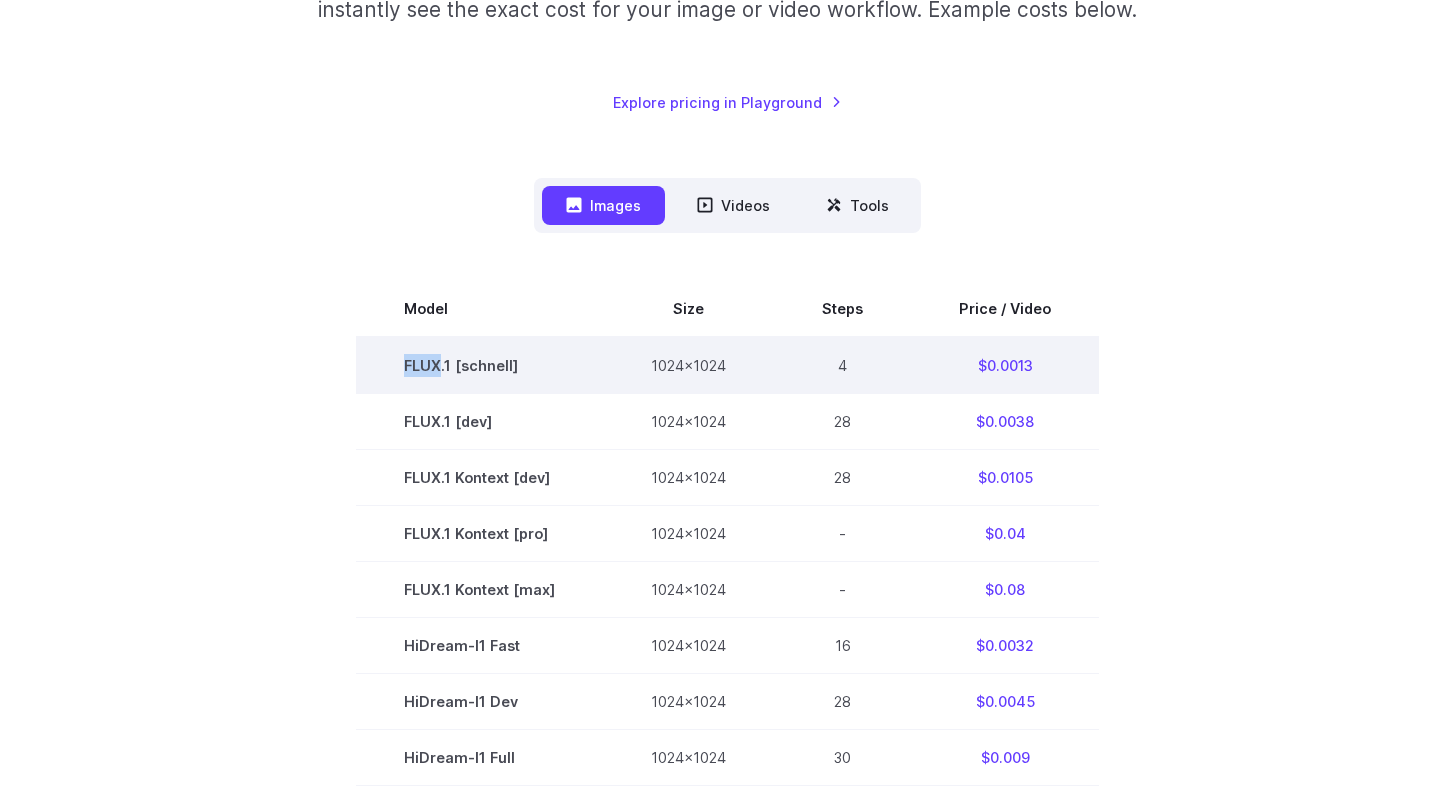click on "FLUX.1 [schnell]" at bounding box center [479, 365] 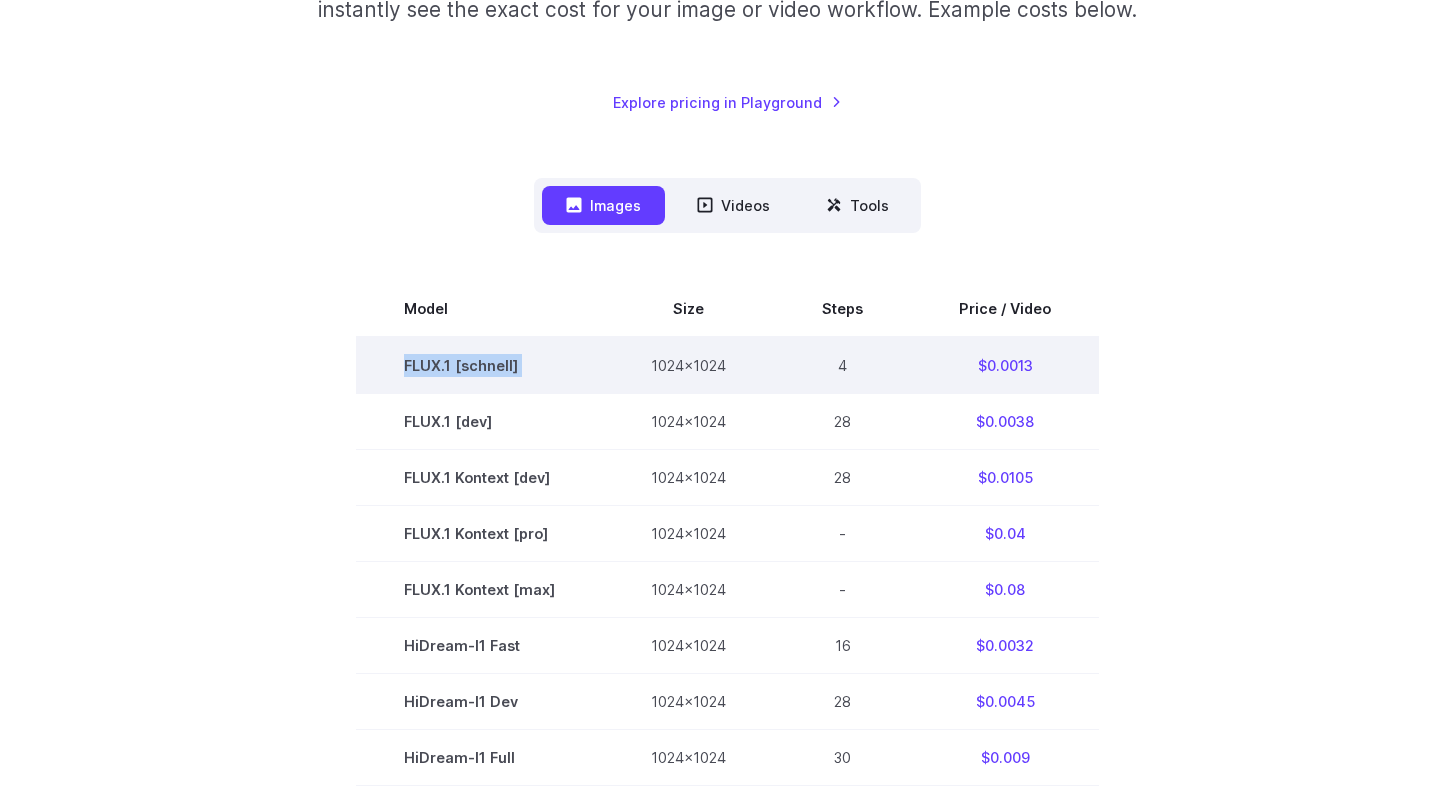 click on "FLUX.1 [schnell]" at bounding box center [479, 365] 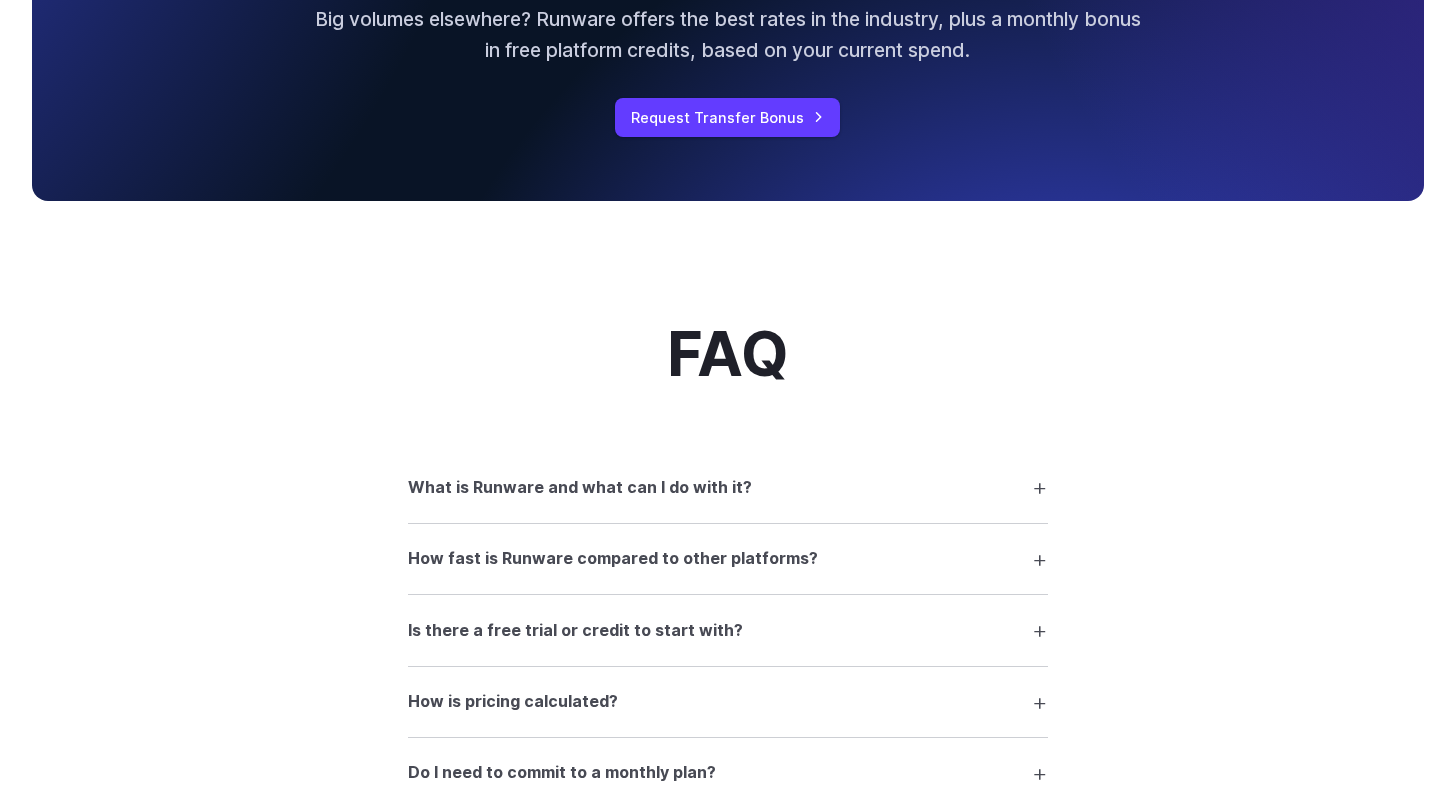 scroll, scrollTop: 0, scrollLeft: 0, axis: both 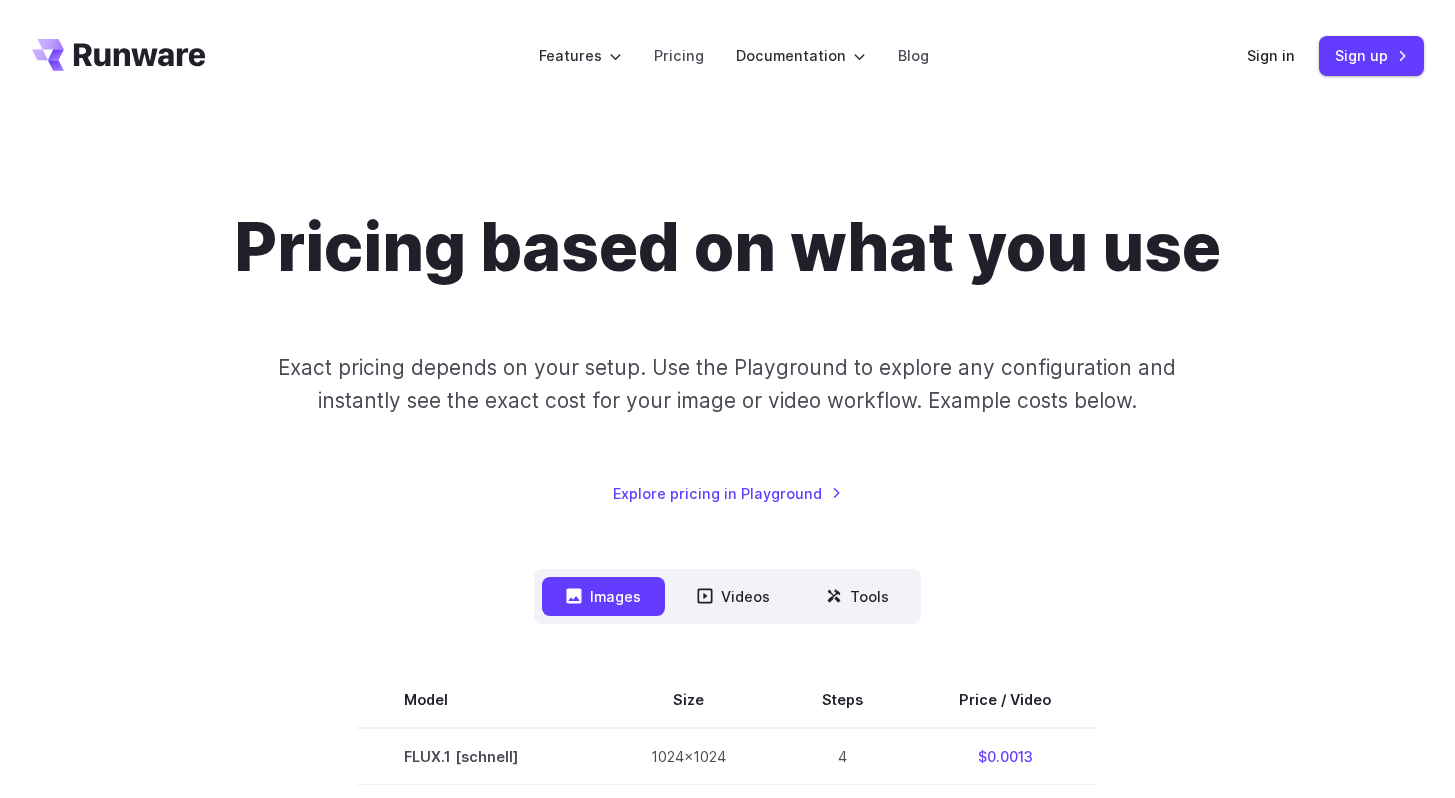 click on "Pricing based on what you use    Exact pricing depends on your setup. Use the Playground to explore any configuration and instantly see the exact cost for your image or video workflow. Example costs below.     Explore pricing in Playground" at bounding box center [728, 356] 